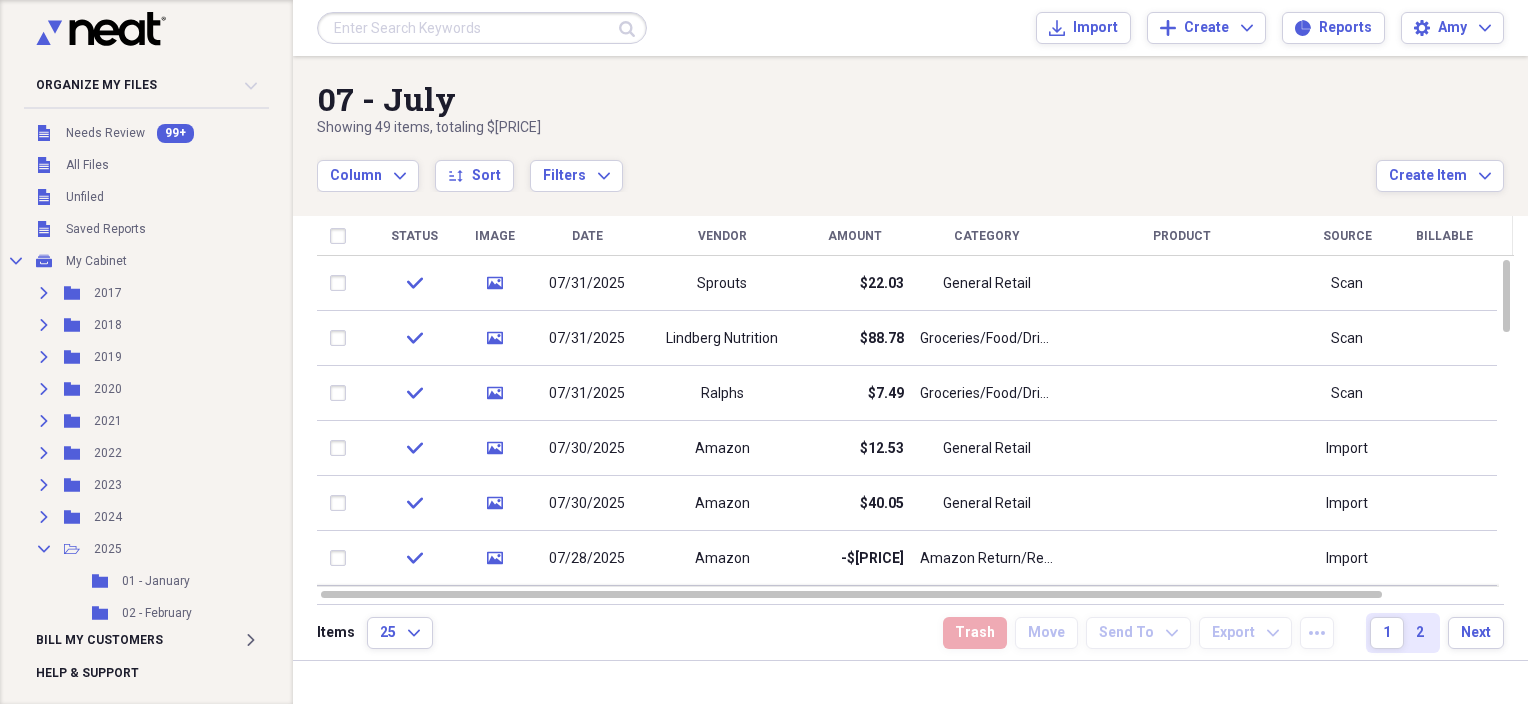 scroll, scrollTop: 0, scrollLeft: 0, axis: both 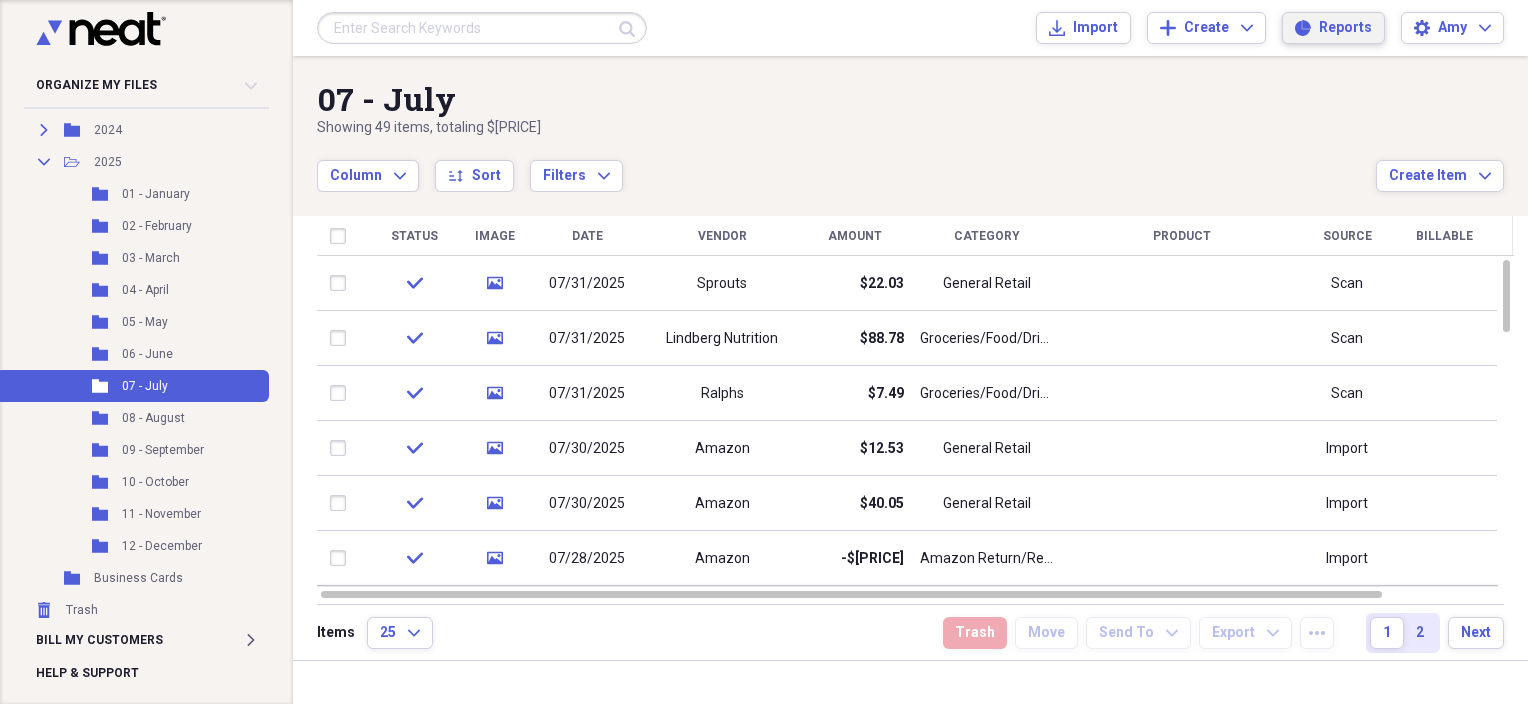 click on "Reports" at bounding box center (1345, 28) 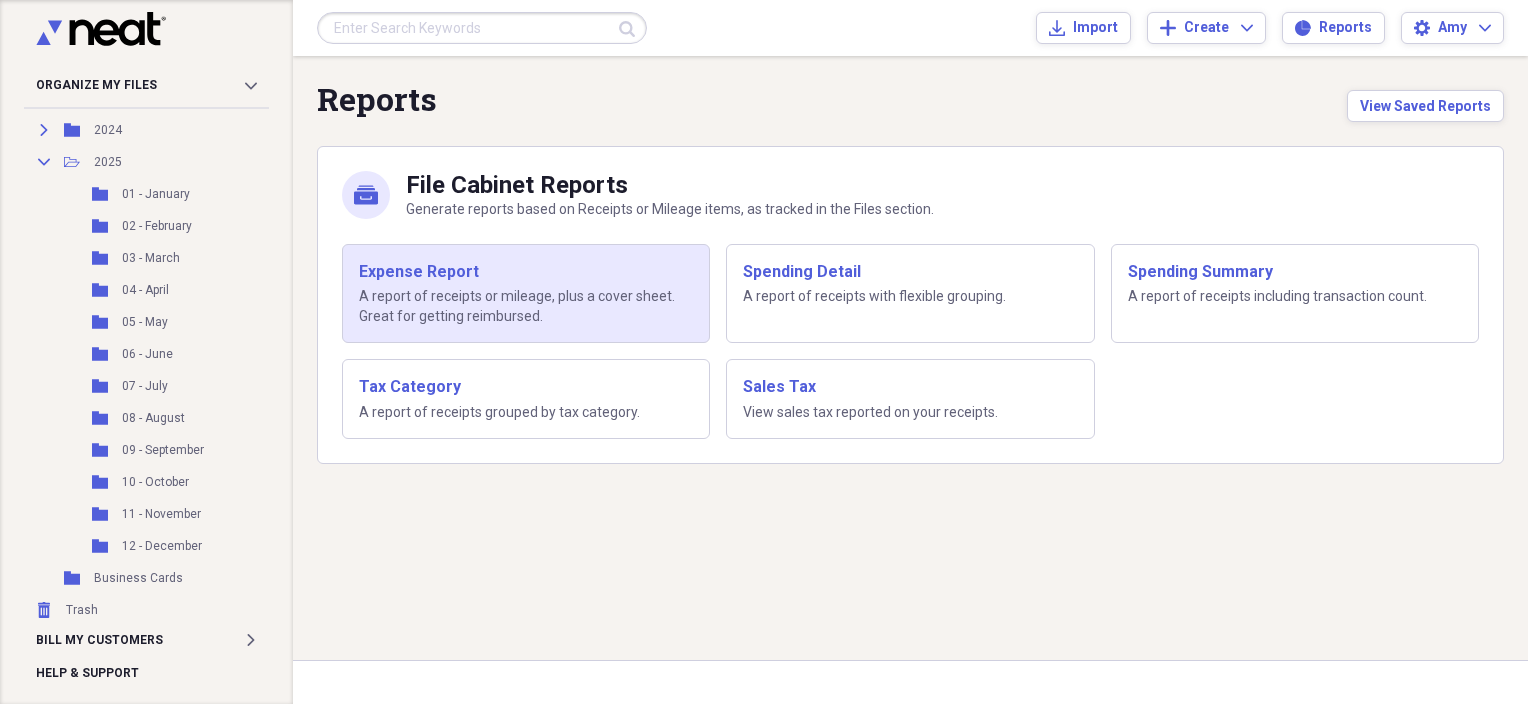 click on "Expense Report" at bounding box center (526, 272) 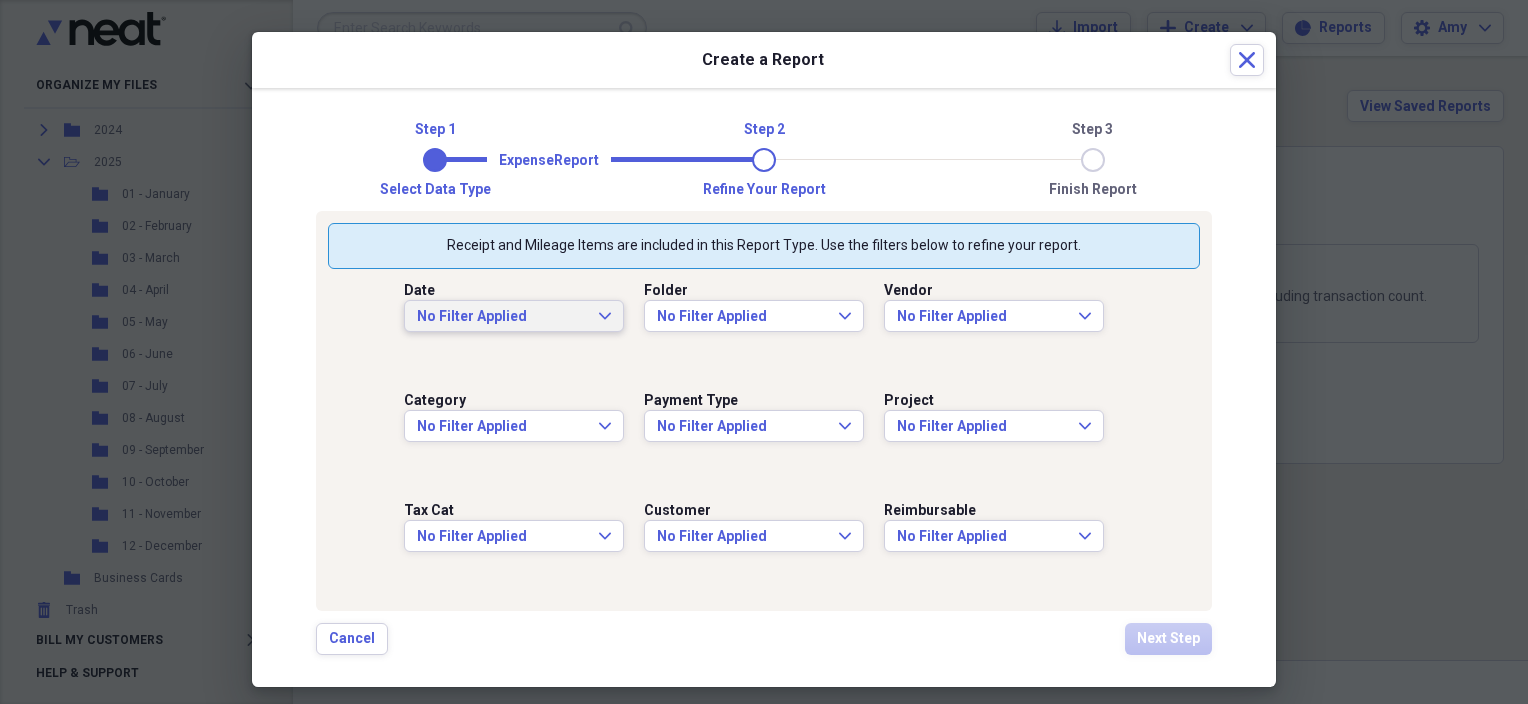 click on "No Filter Applied" at bounding box center (502, 317) 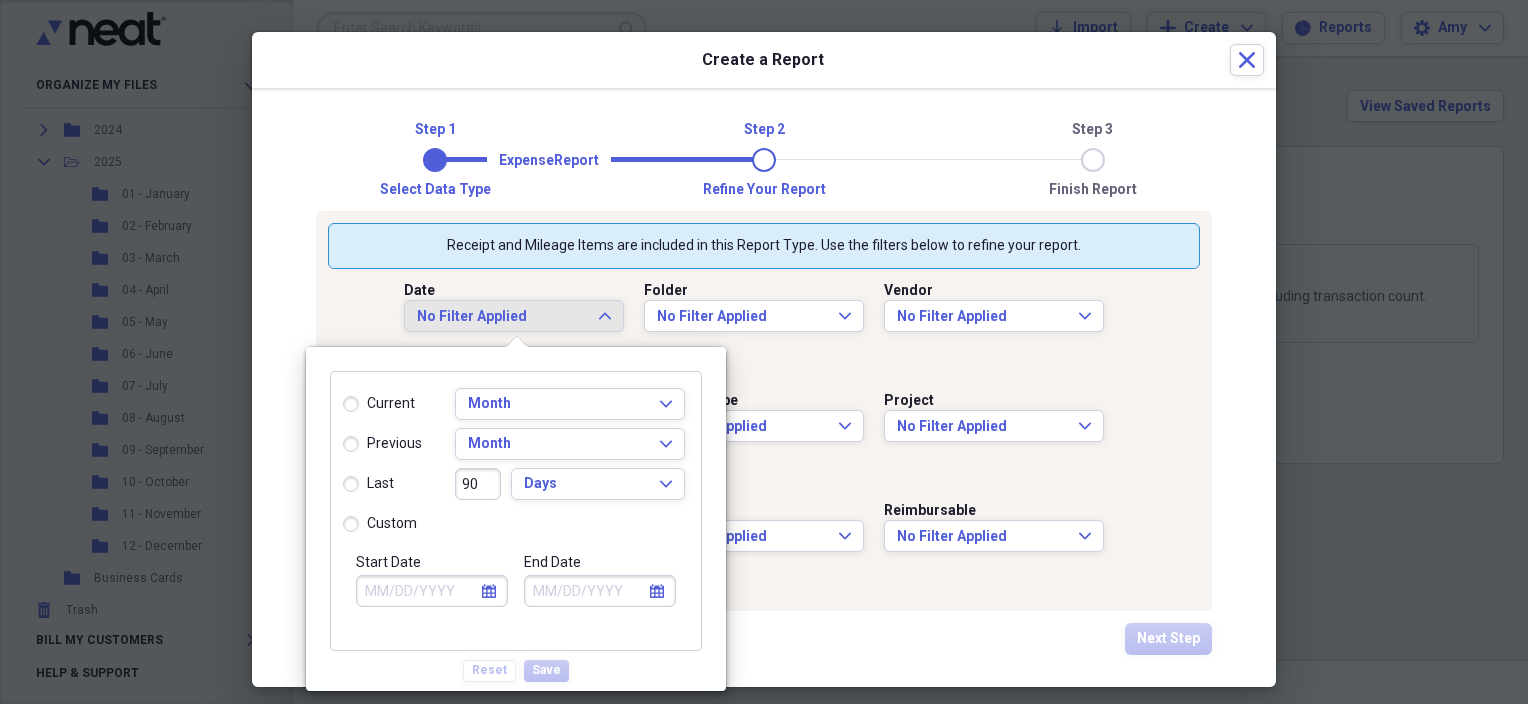 click on "previous" at bounding box center (382, 444) 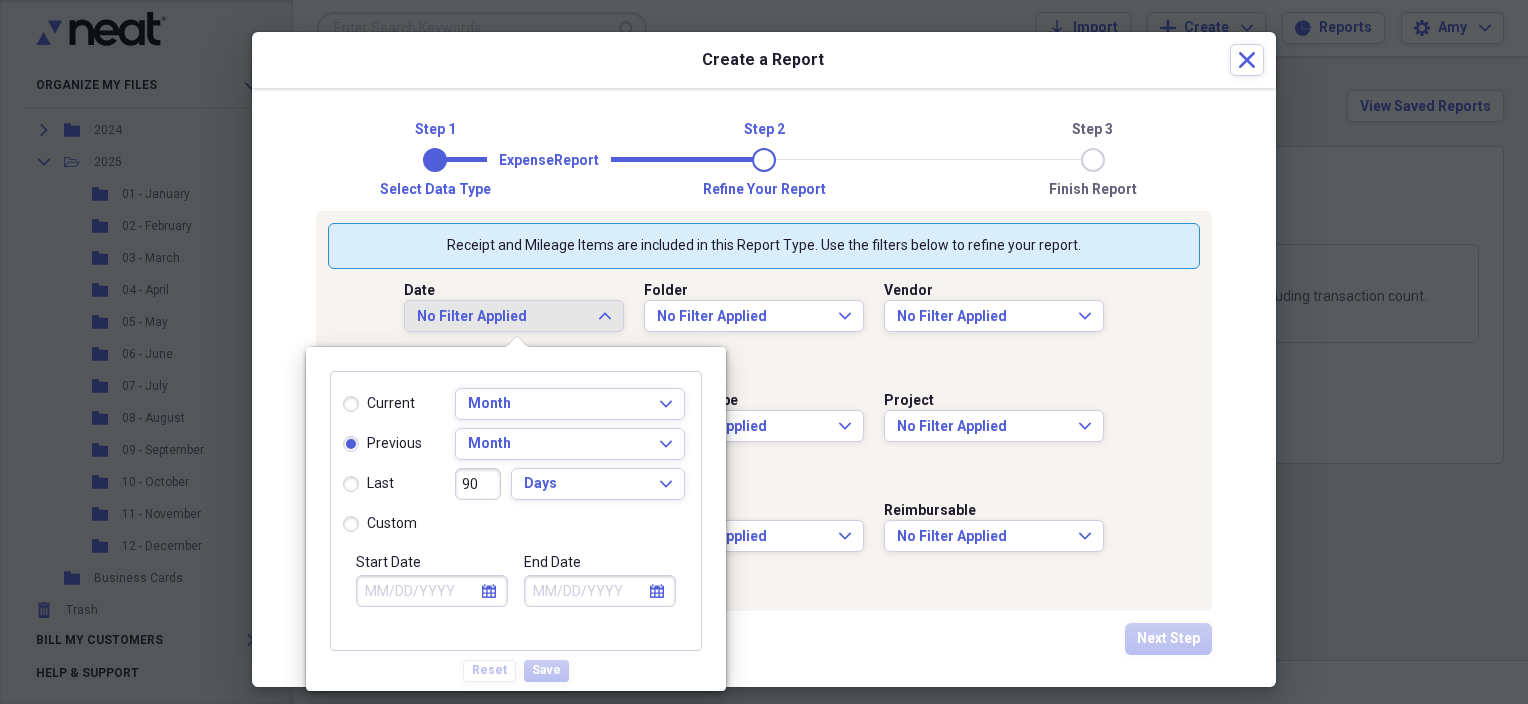 type on "07/01/2025" 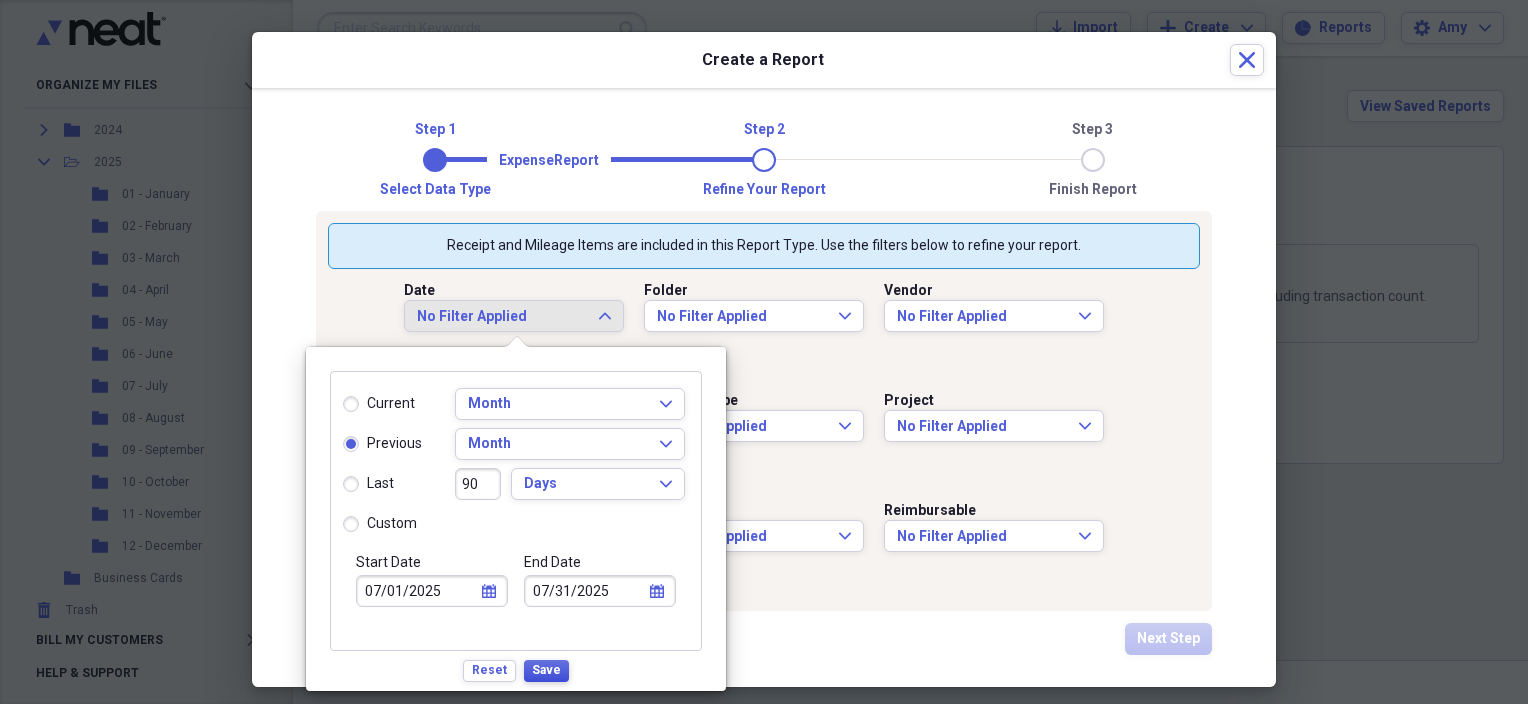 click on "Save" at bounding box center [546, 670] 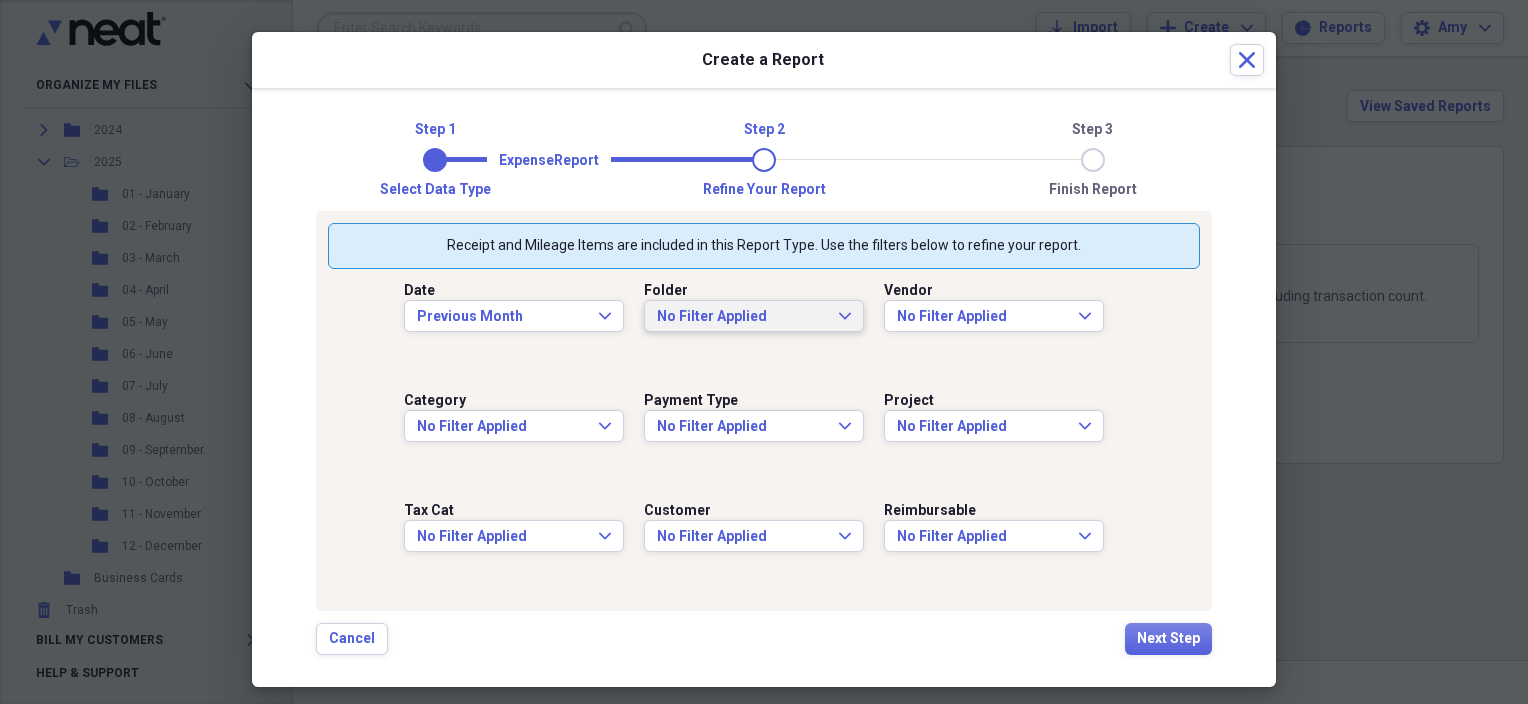 click on "No Filter Applied Expand" at bounding box center [754, 316] 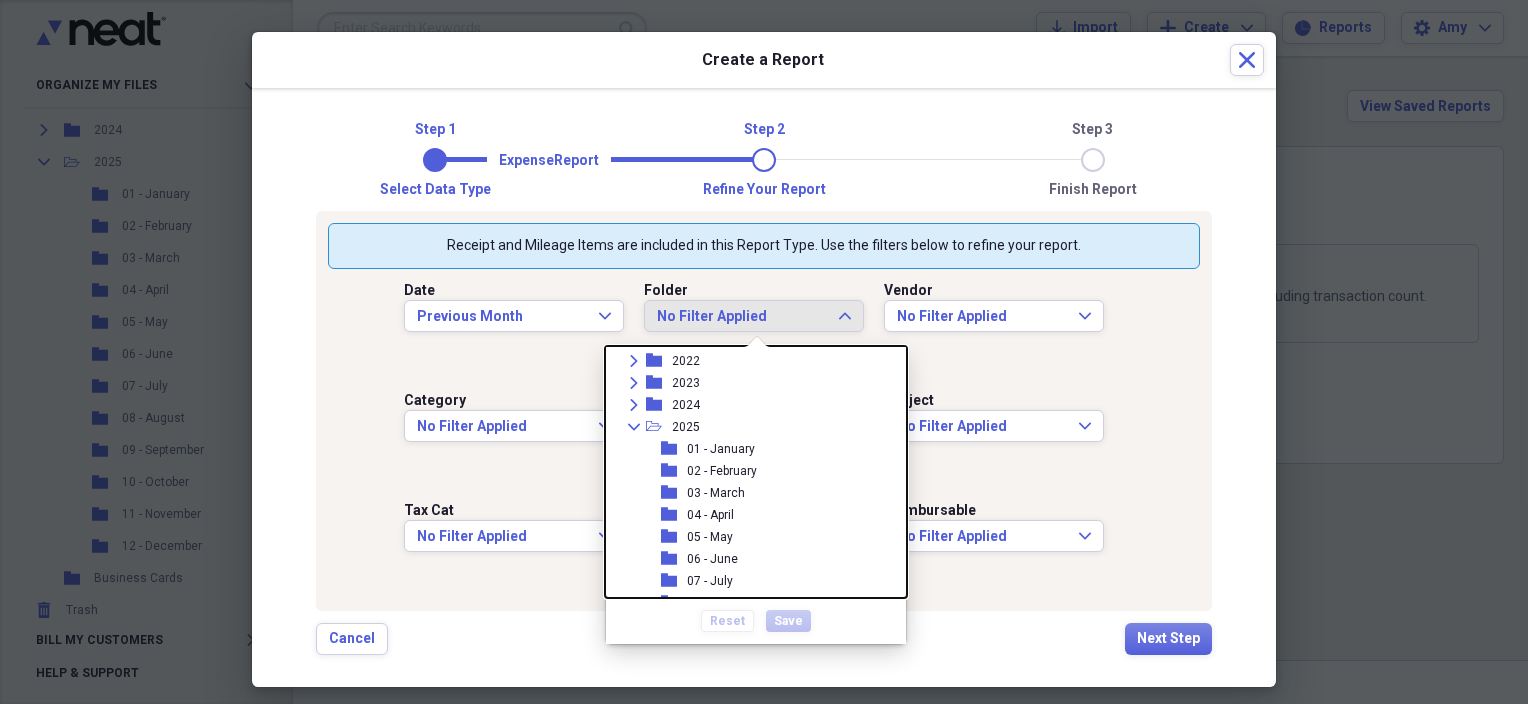 scroll, scrollTop: 292, scrollLeft: 0, axis: vertical 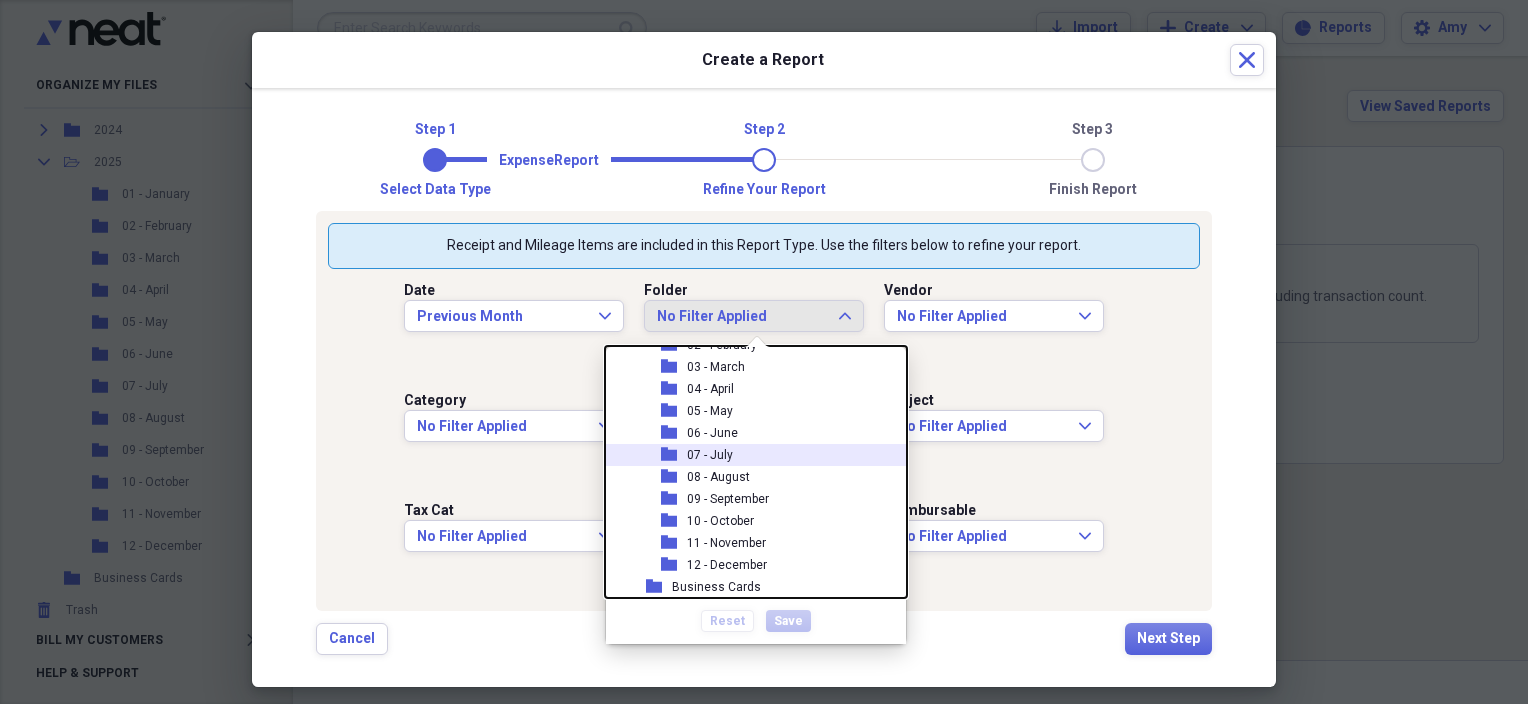 click on "folder [MM] - [MONTH]" at bounding box center [748, 455] 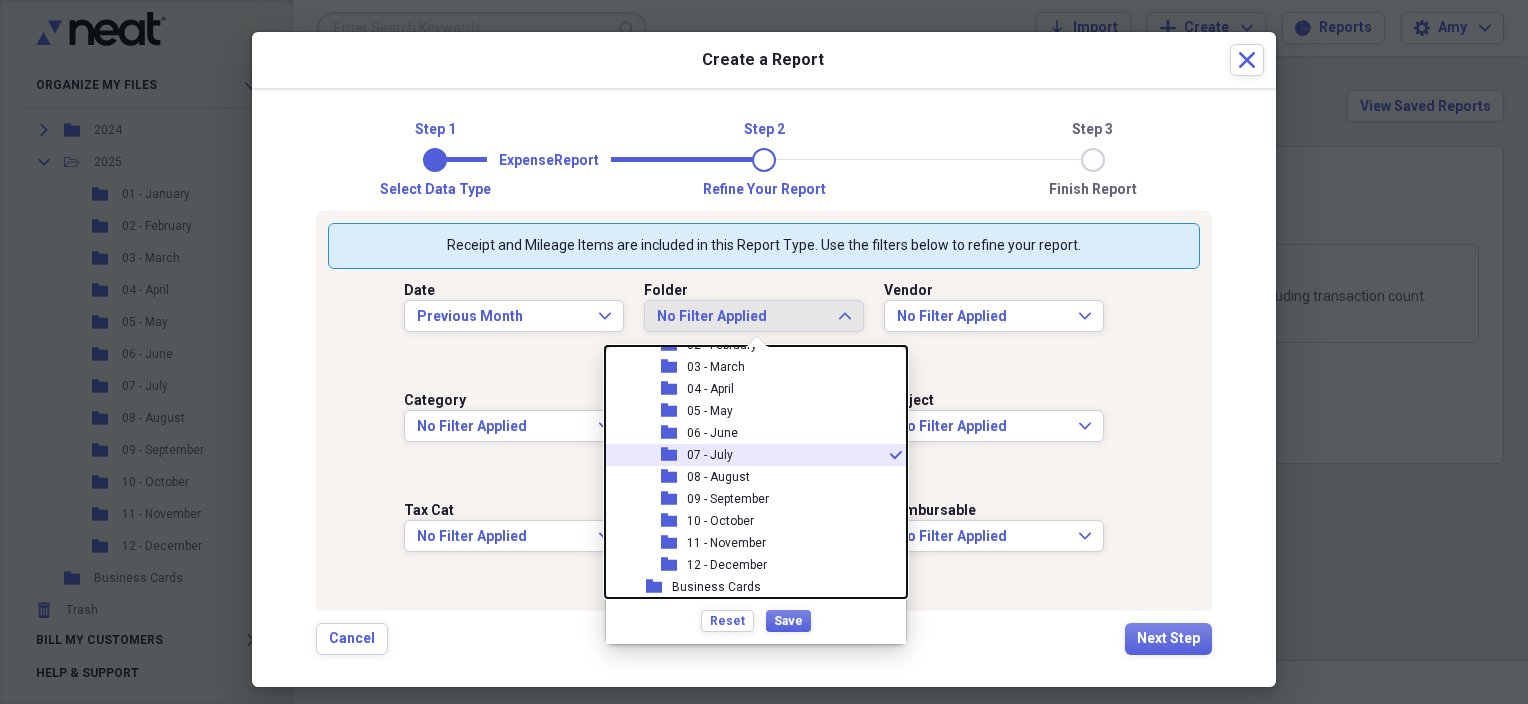 scroll, scrollTop: 192, scrollLeft: 0, axis: vertical 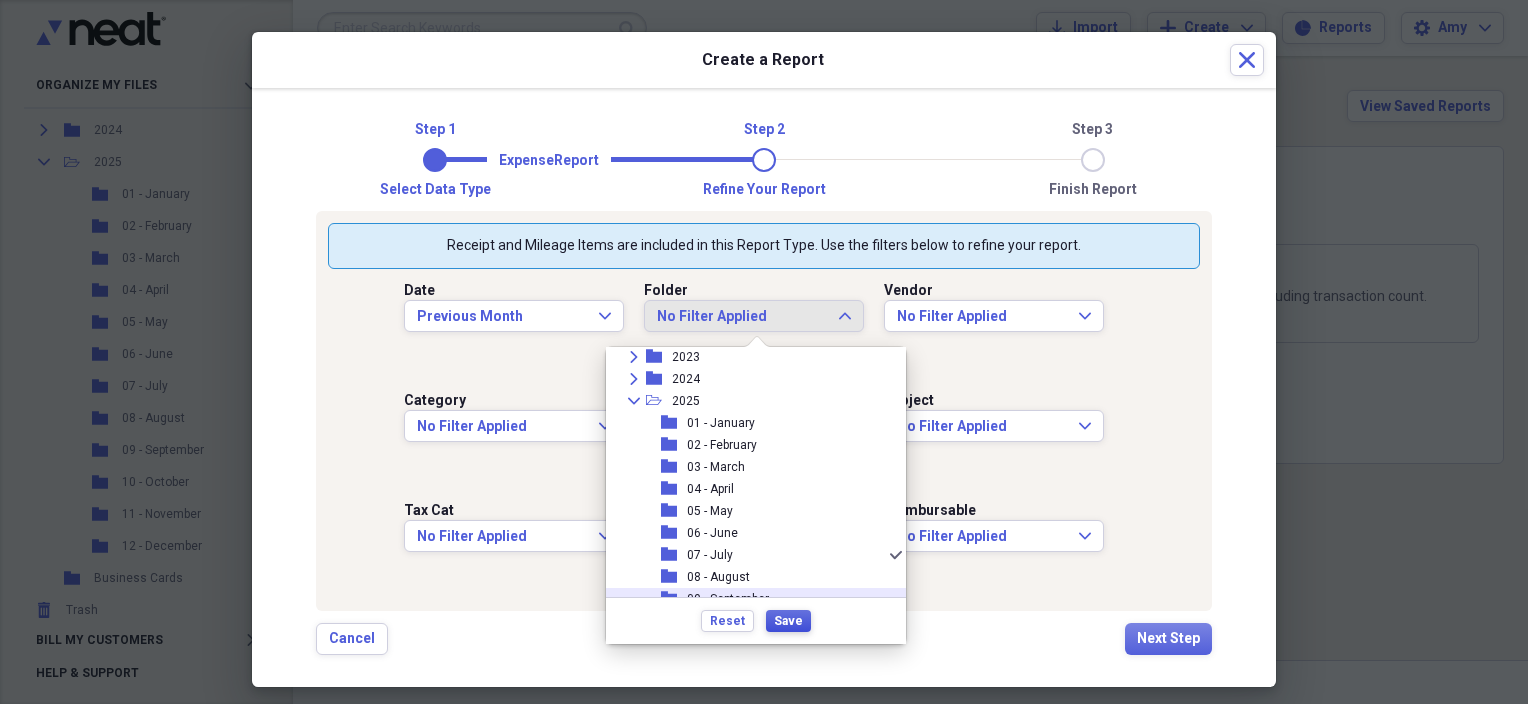 click on "Save" at bounding box center (788, 621) 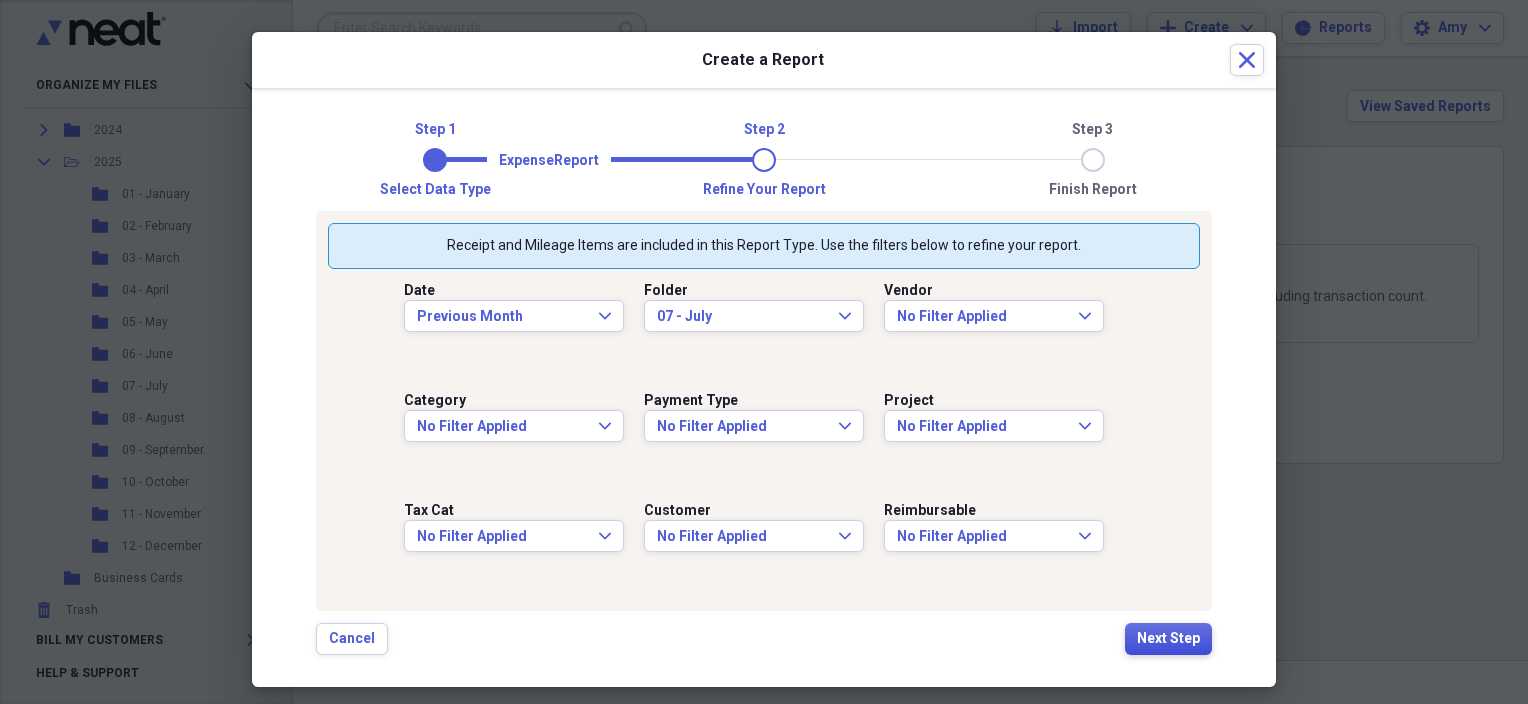 click on "Next Step" at bounding box center (1168, 639) 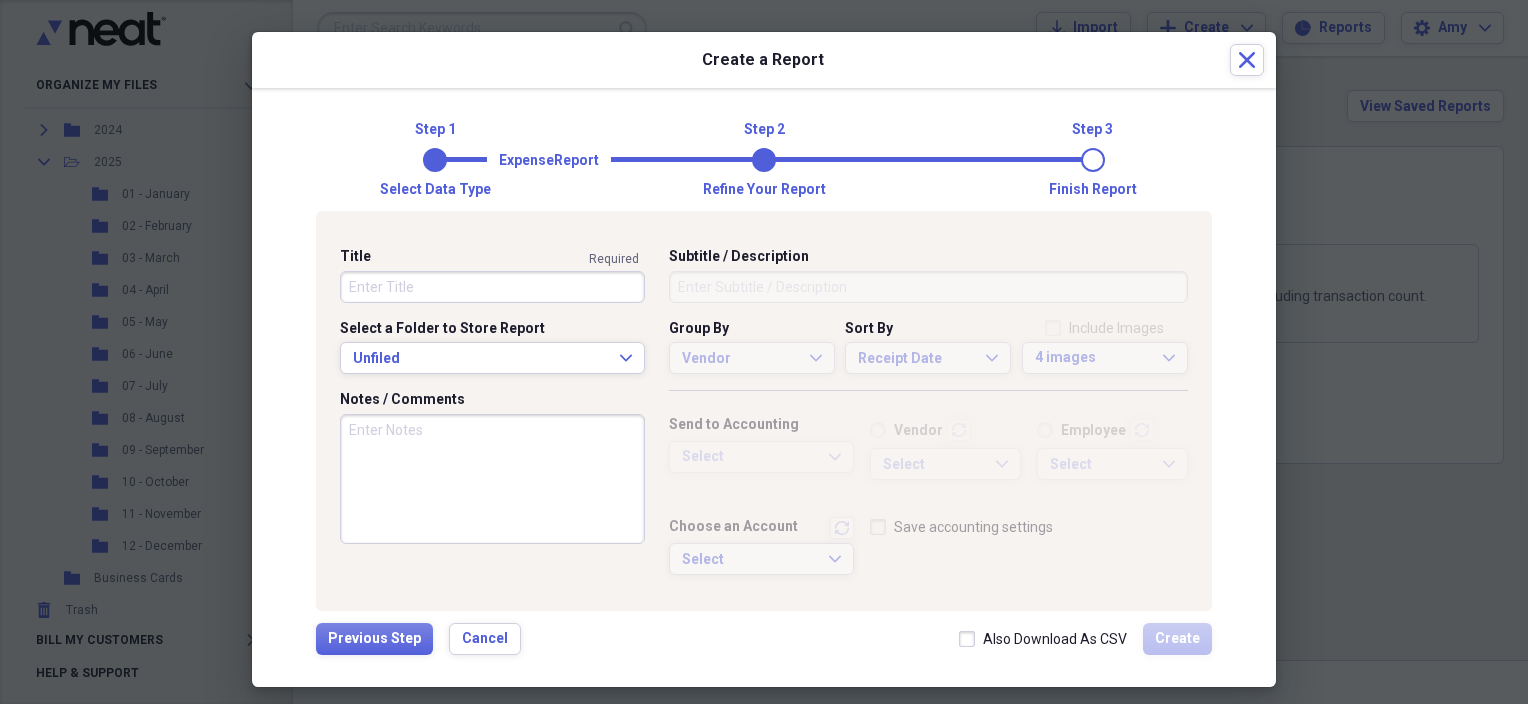 click on "Title" at bounding box center (492, 287) 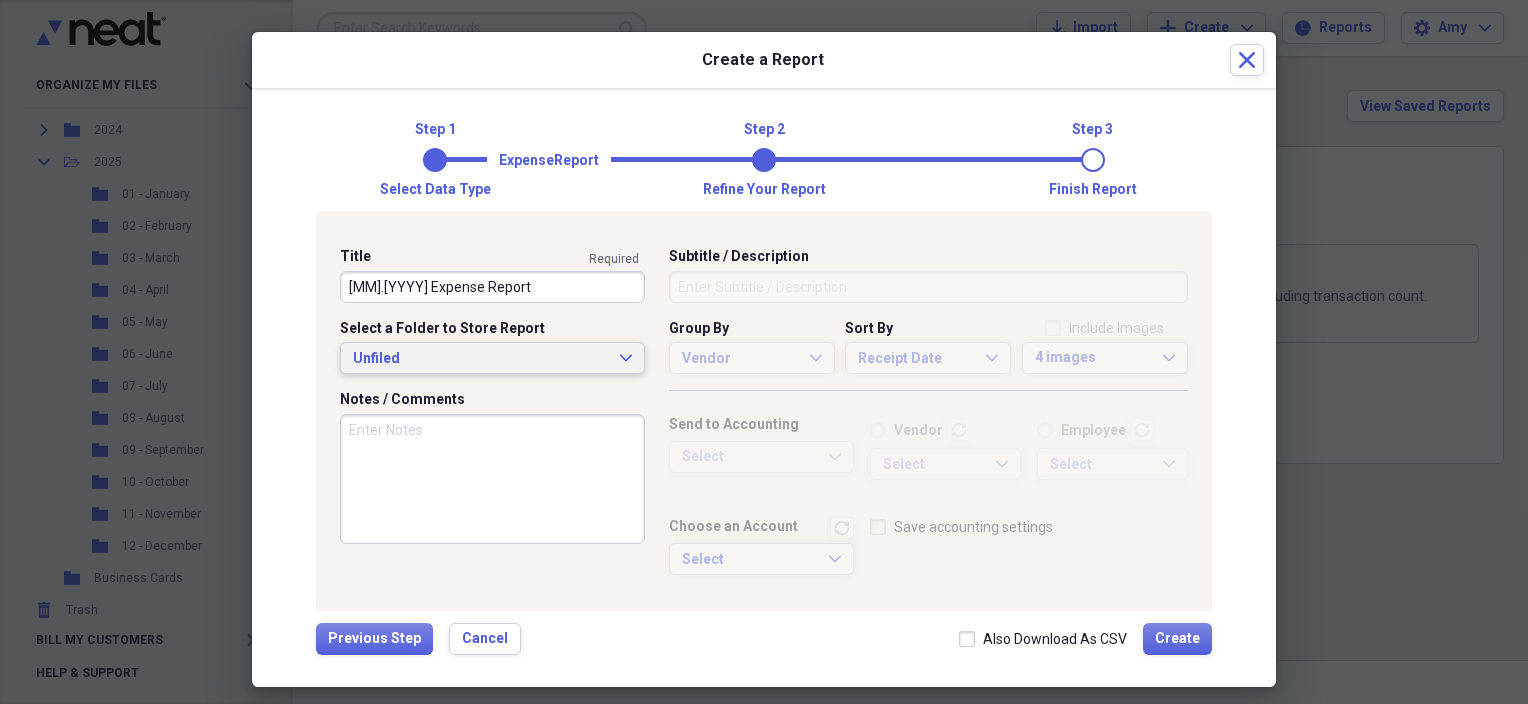 type on "[MM].[YYYY] Expense Report" 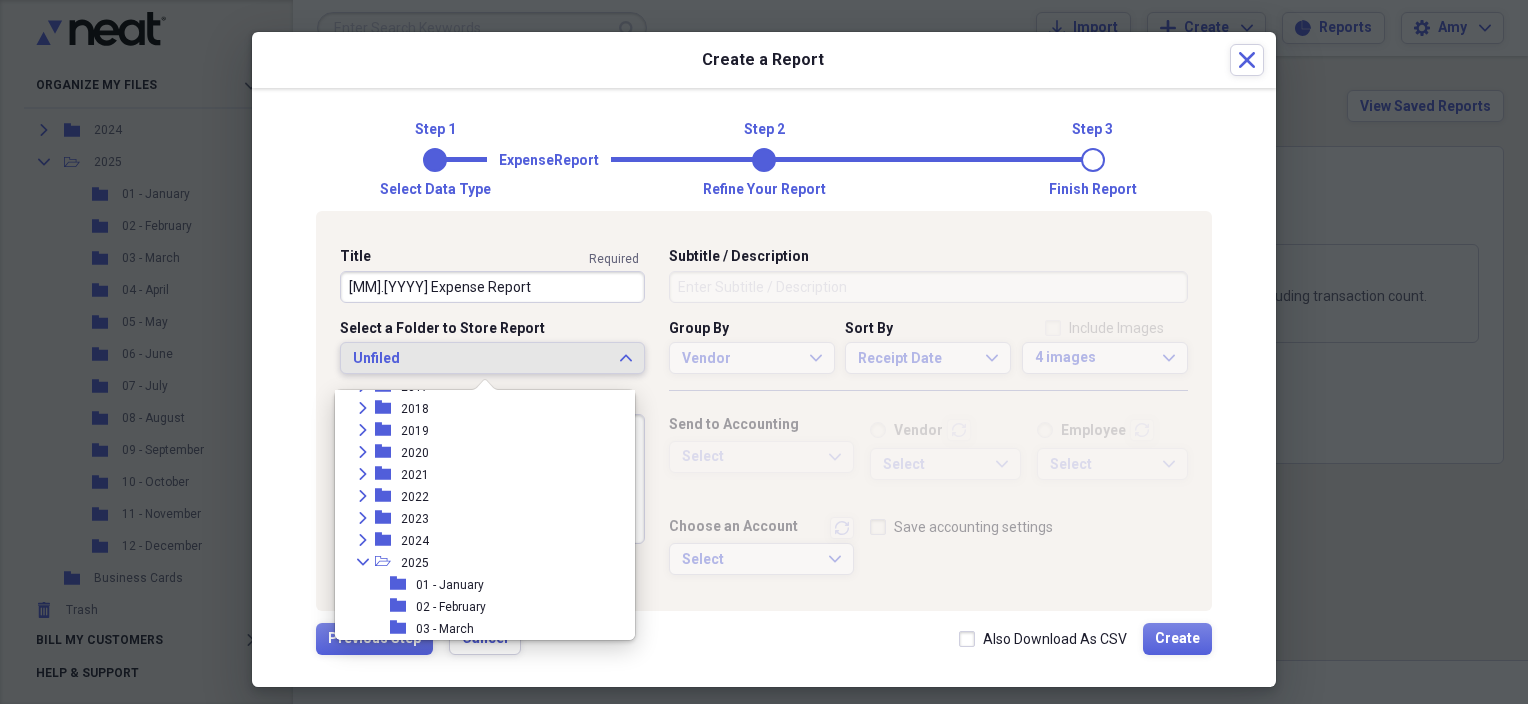 scroll, scrollTop: 200, scrollLeft: 0, axis: vertical 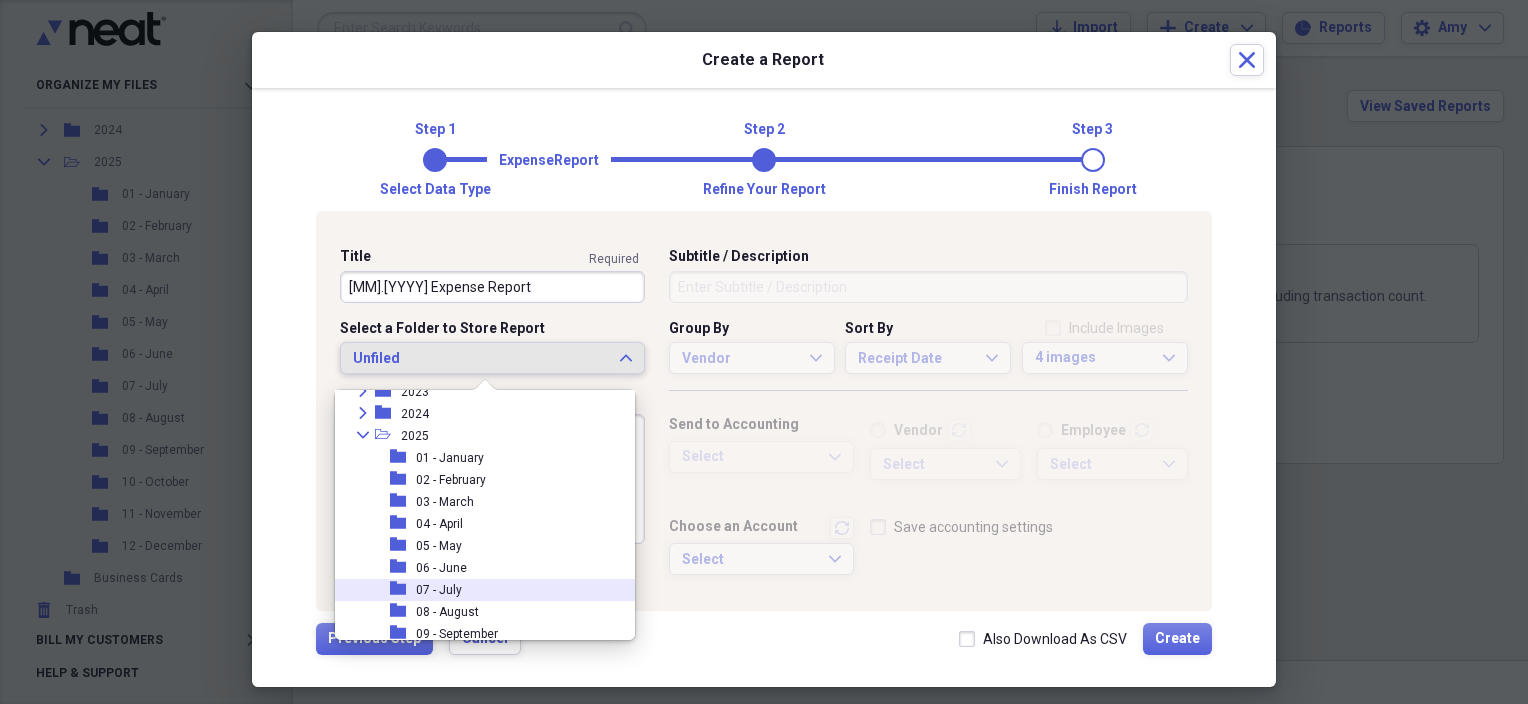 click on "07 - July" at bounding box center (439, 590) 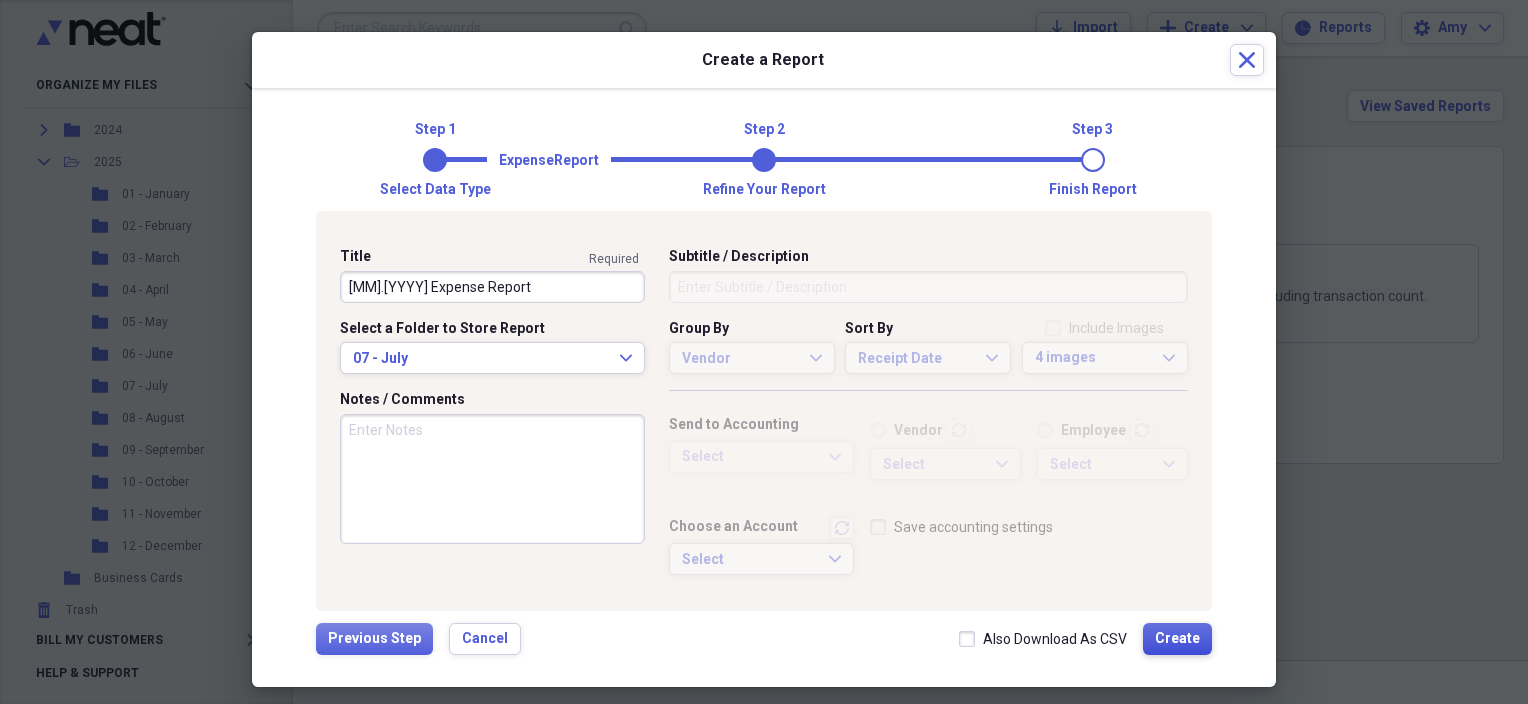 click on "Create" at bounding box center [1177, 639] 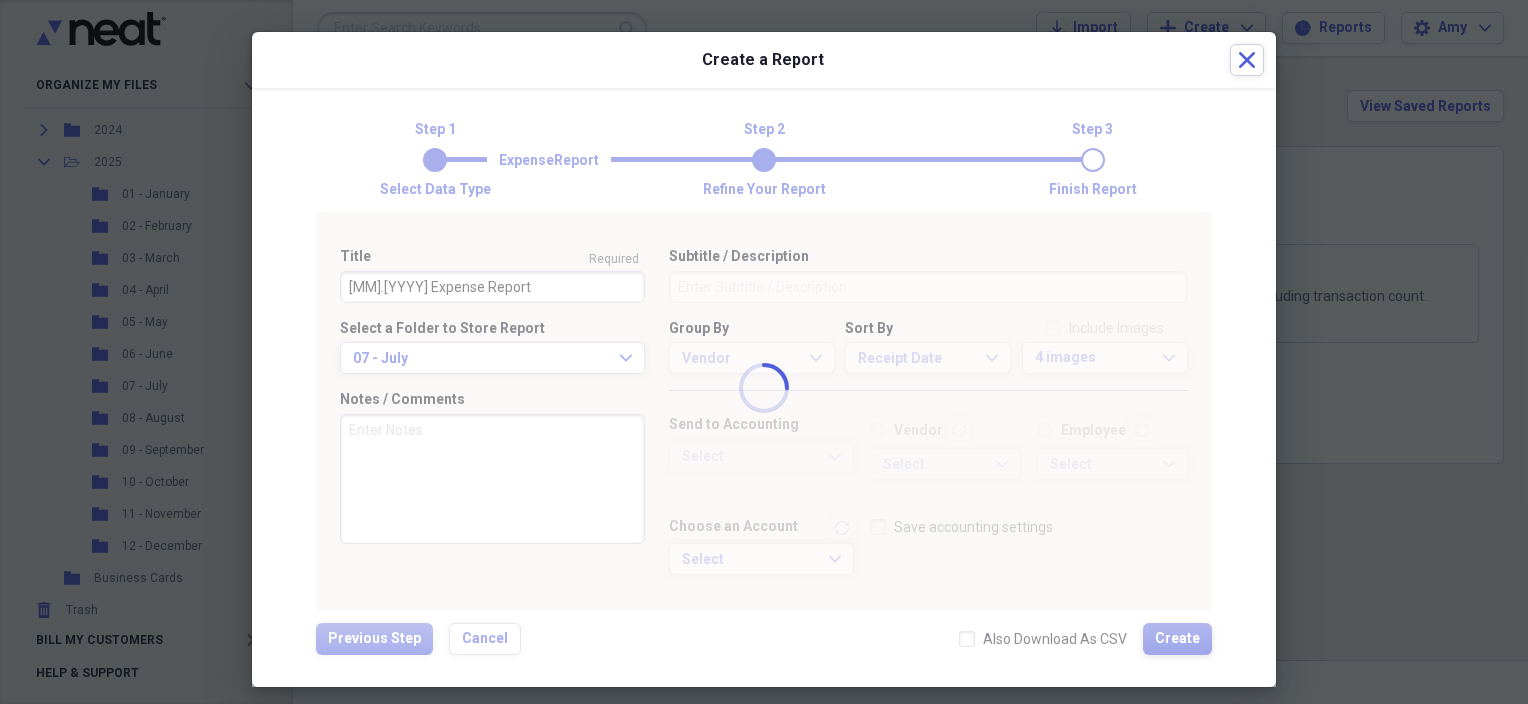 type 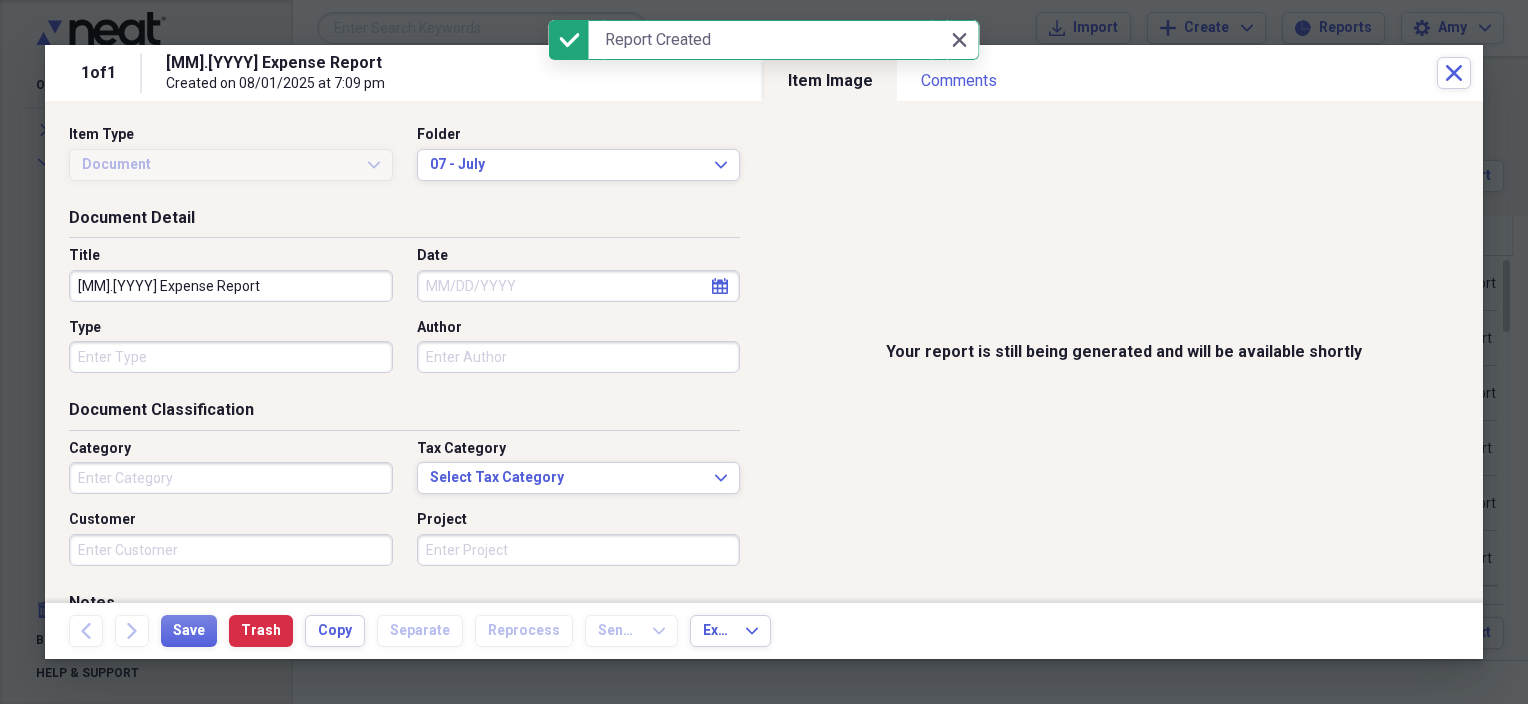 click on "calendar" 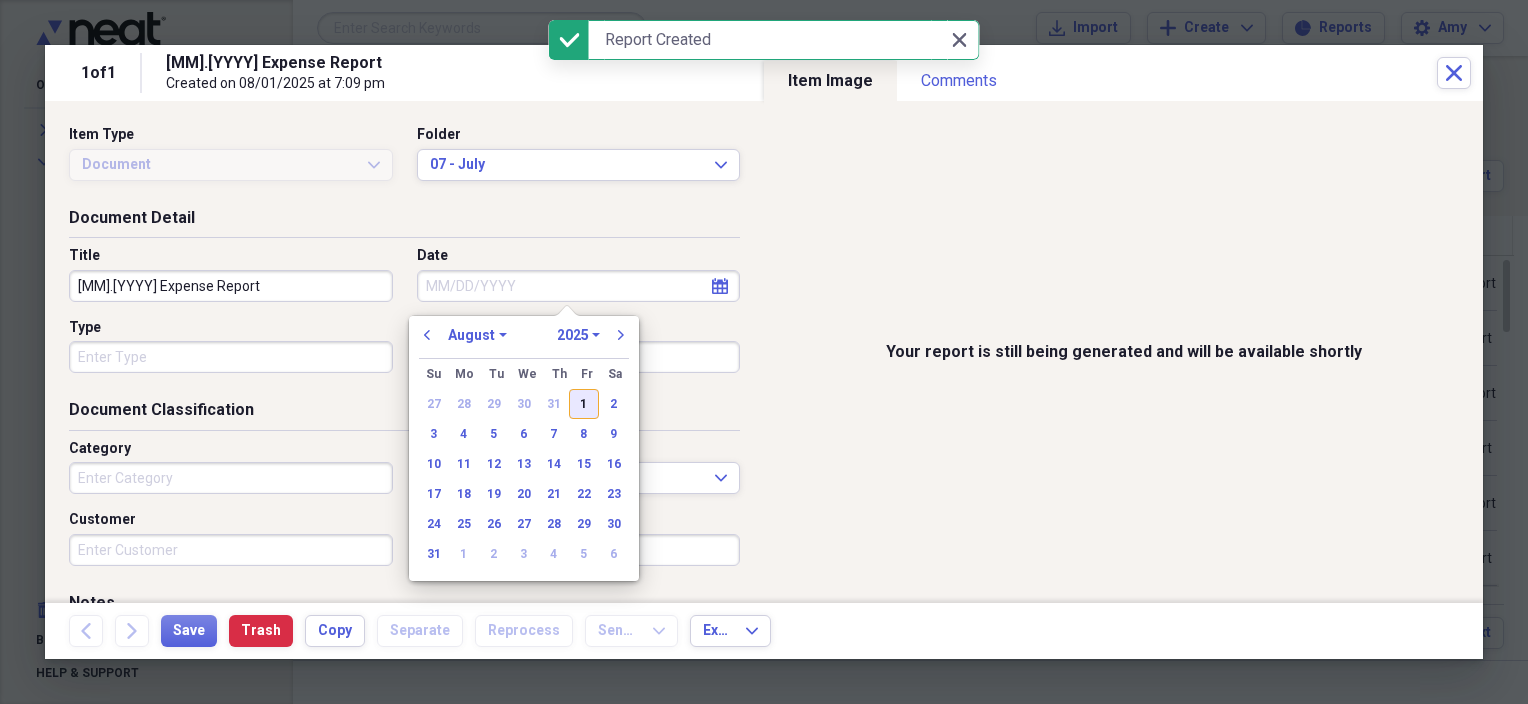 click on "1" at bounding box center (584, 404) 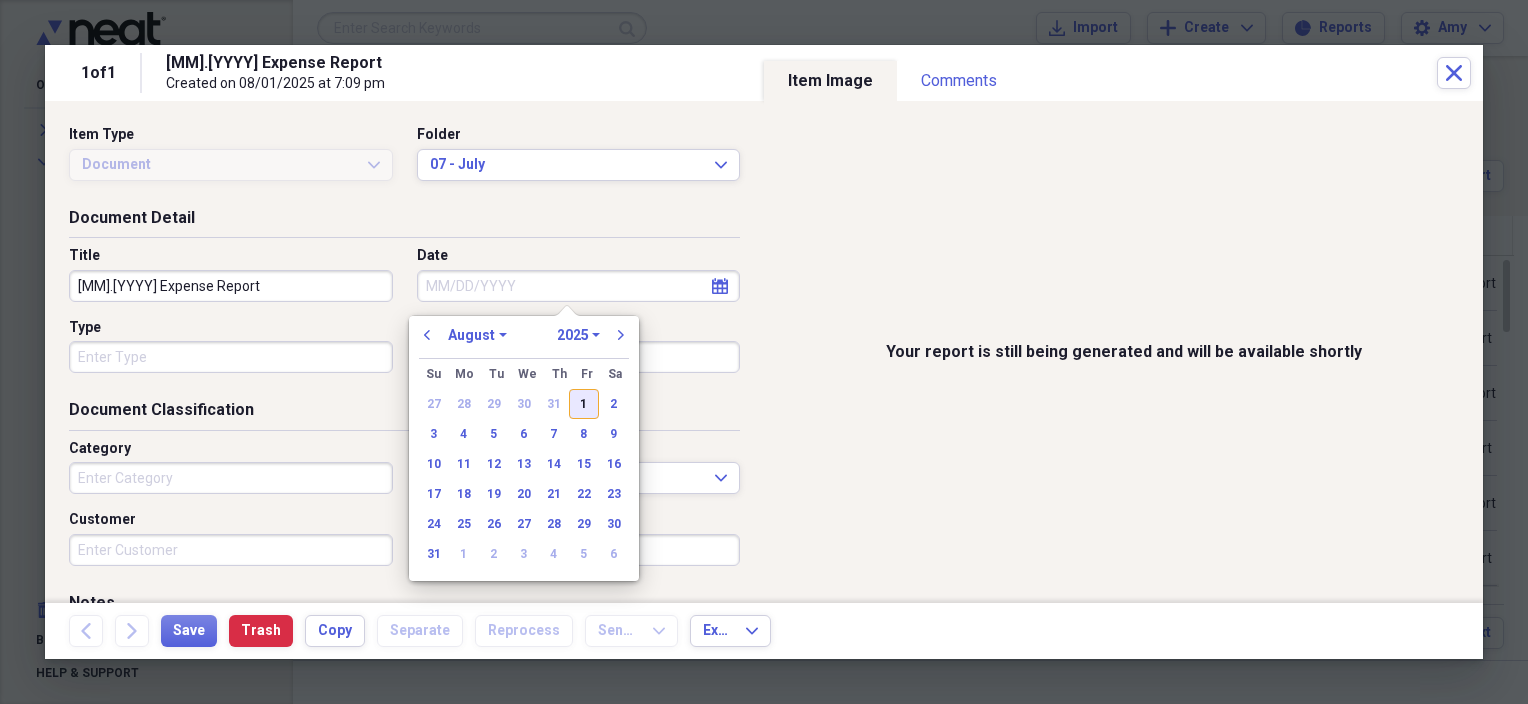 type on "08/01/2025" 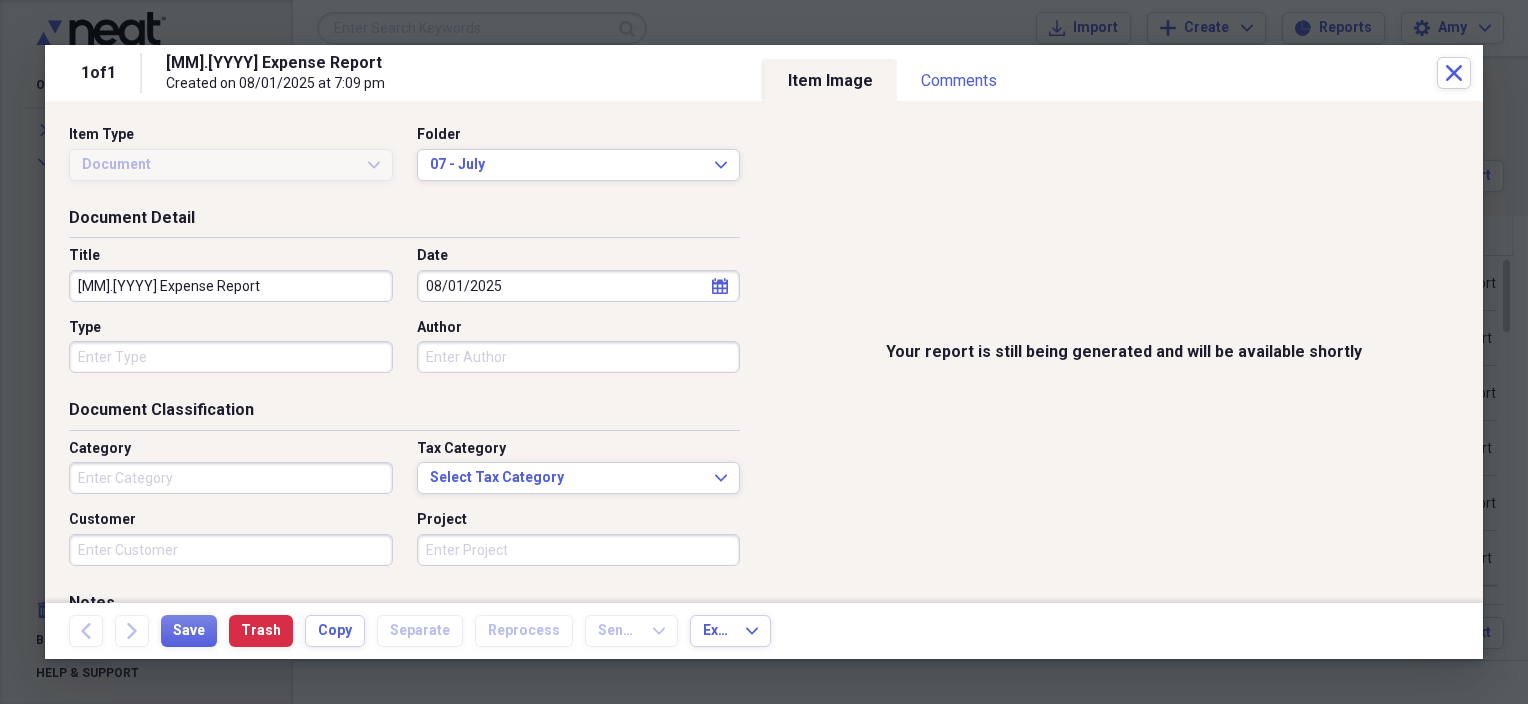 click on "Type" at bounding box center [231, 357] 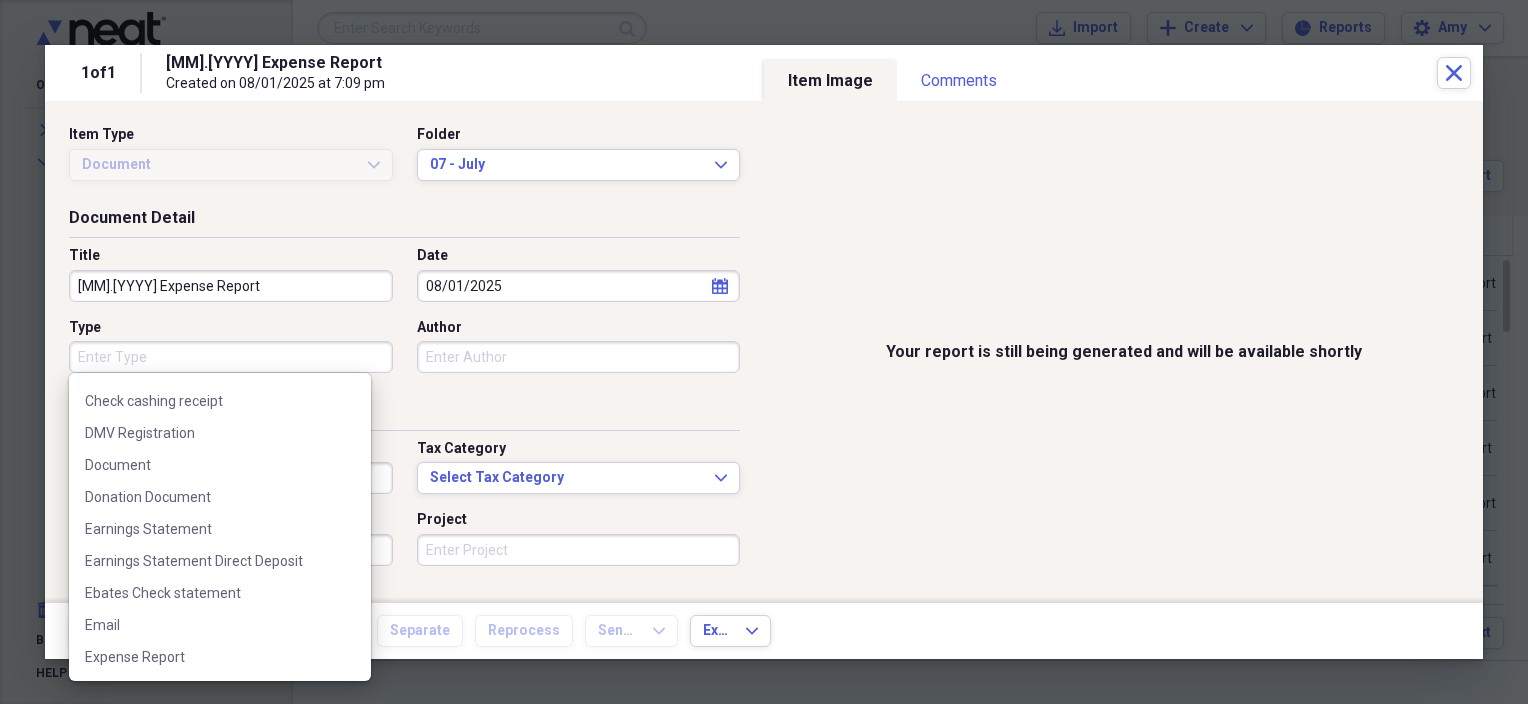 scroll, scrollTop: 200, scrollLeft: 0, axis: vertical 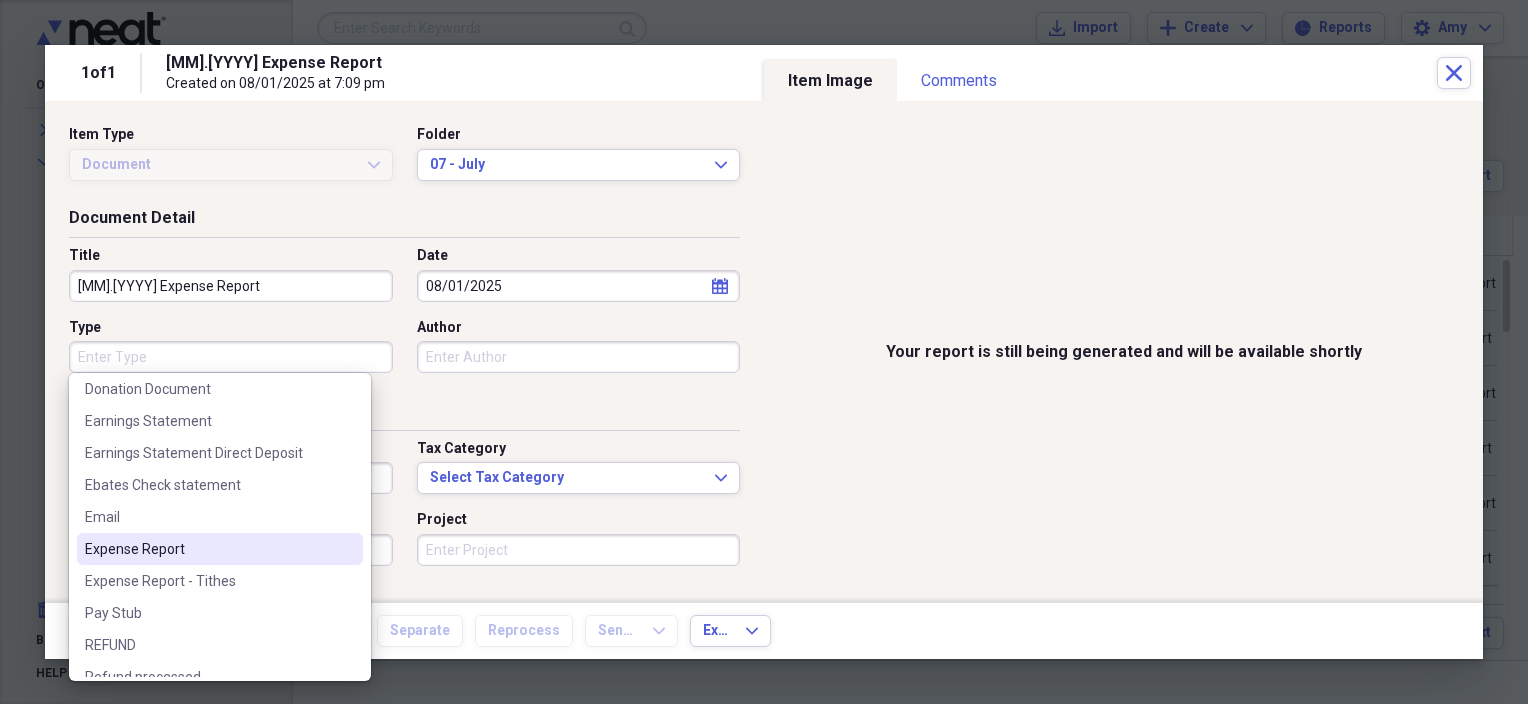click on "Expense Report" at bounding box center (208, 549) 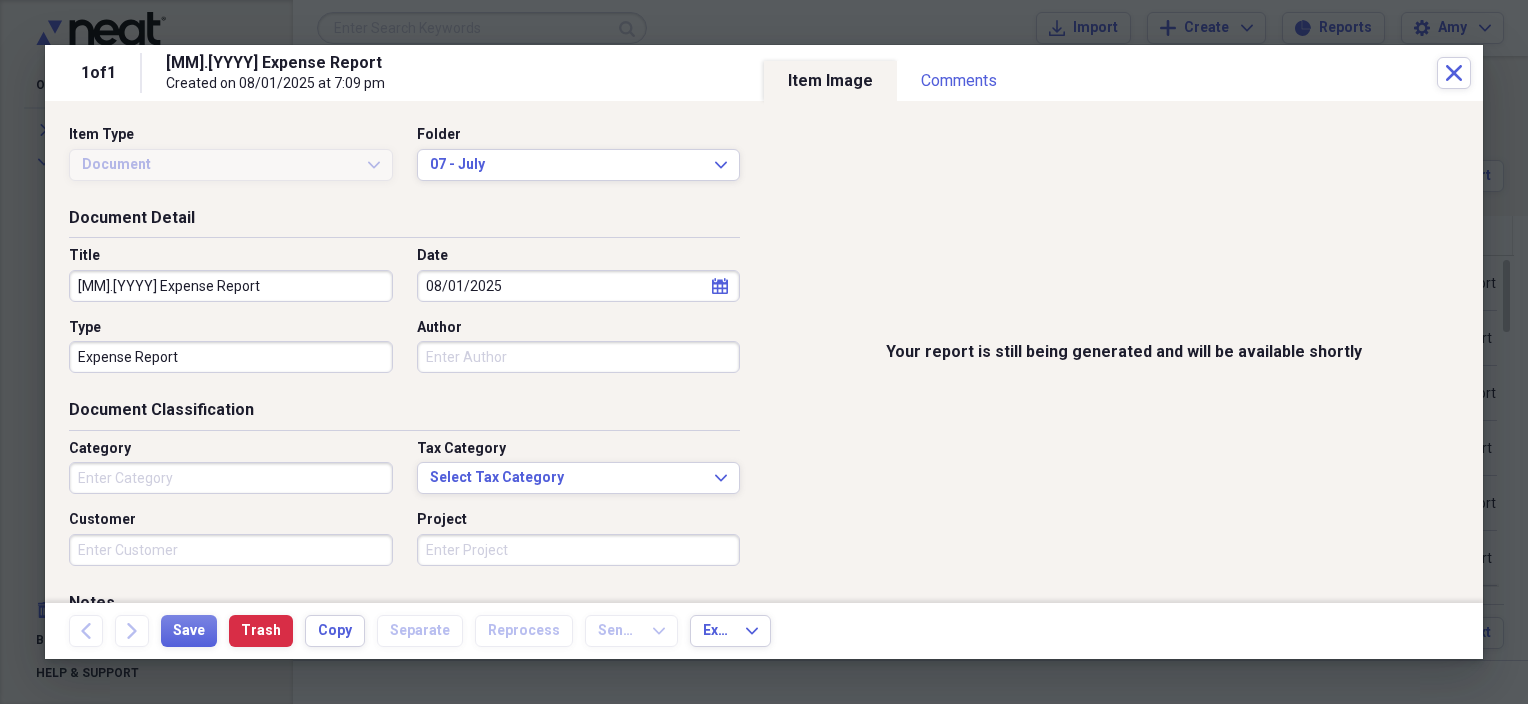 click on "Category" at bounding box center [231, 478] 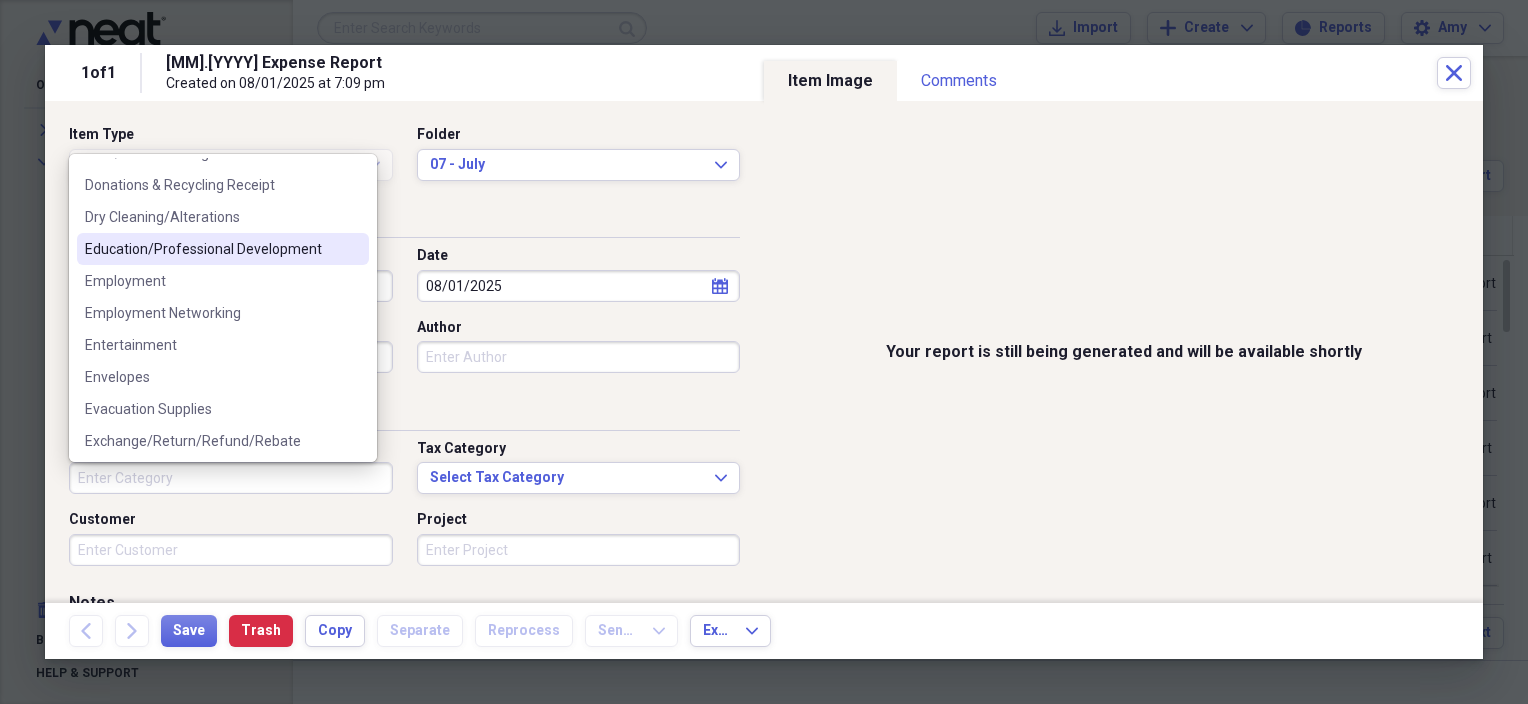 scroll, scrollTop: 700, scrollLeft: 0, axis: vertical 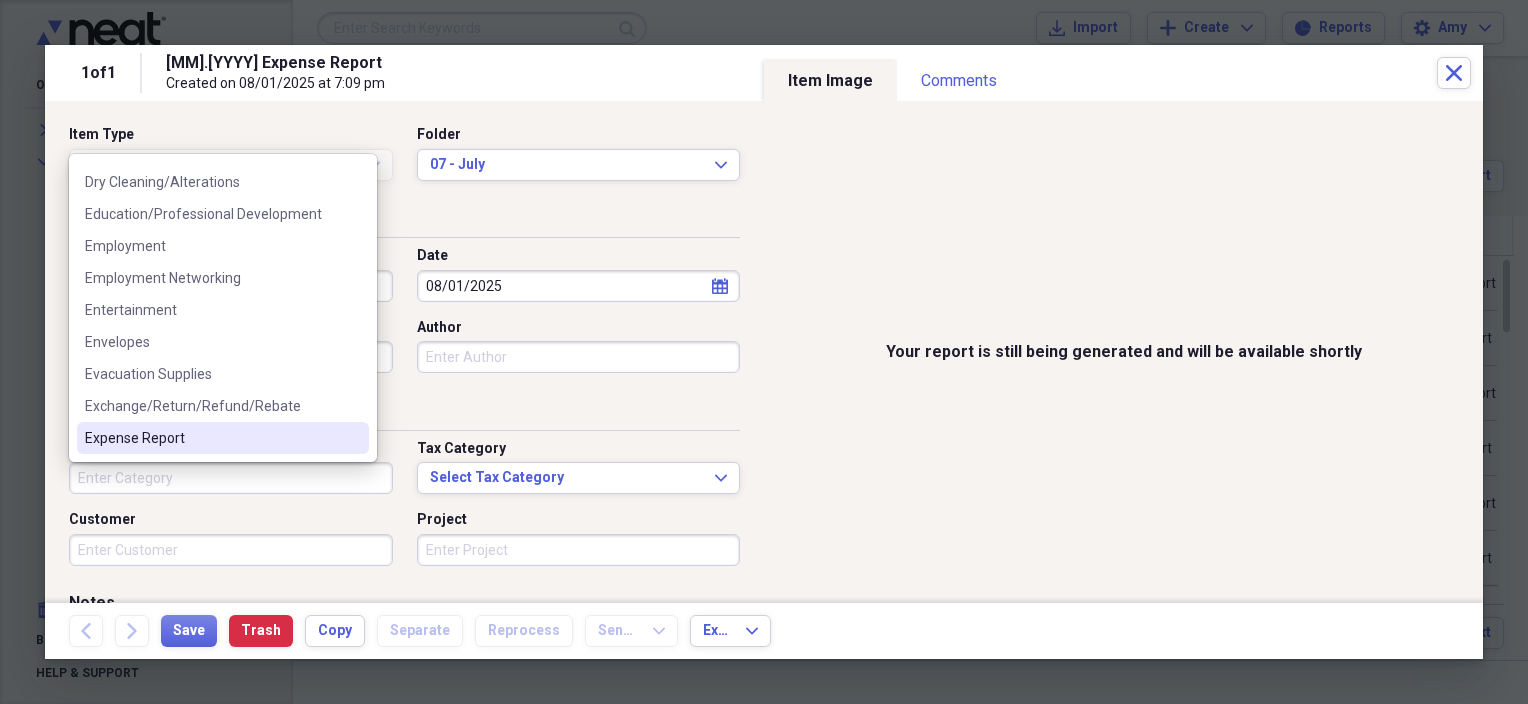 click on "Expense Report" at bounding box center (211, 438) 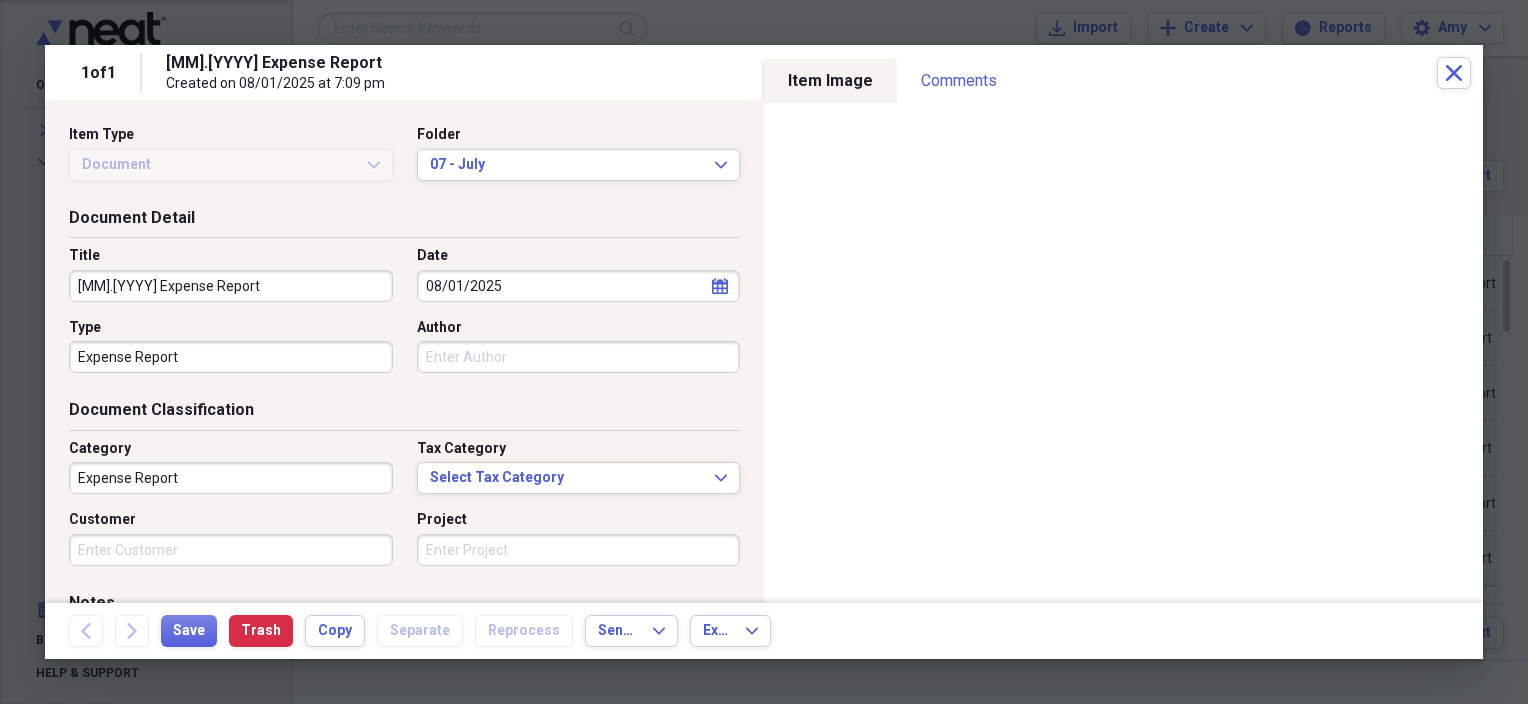 type 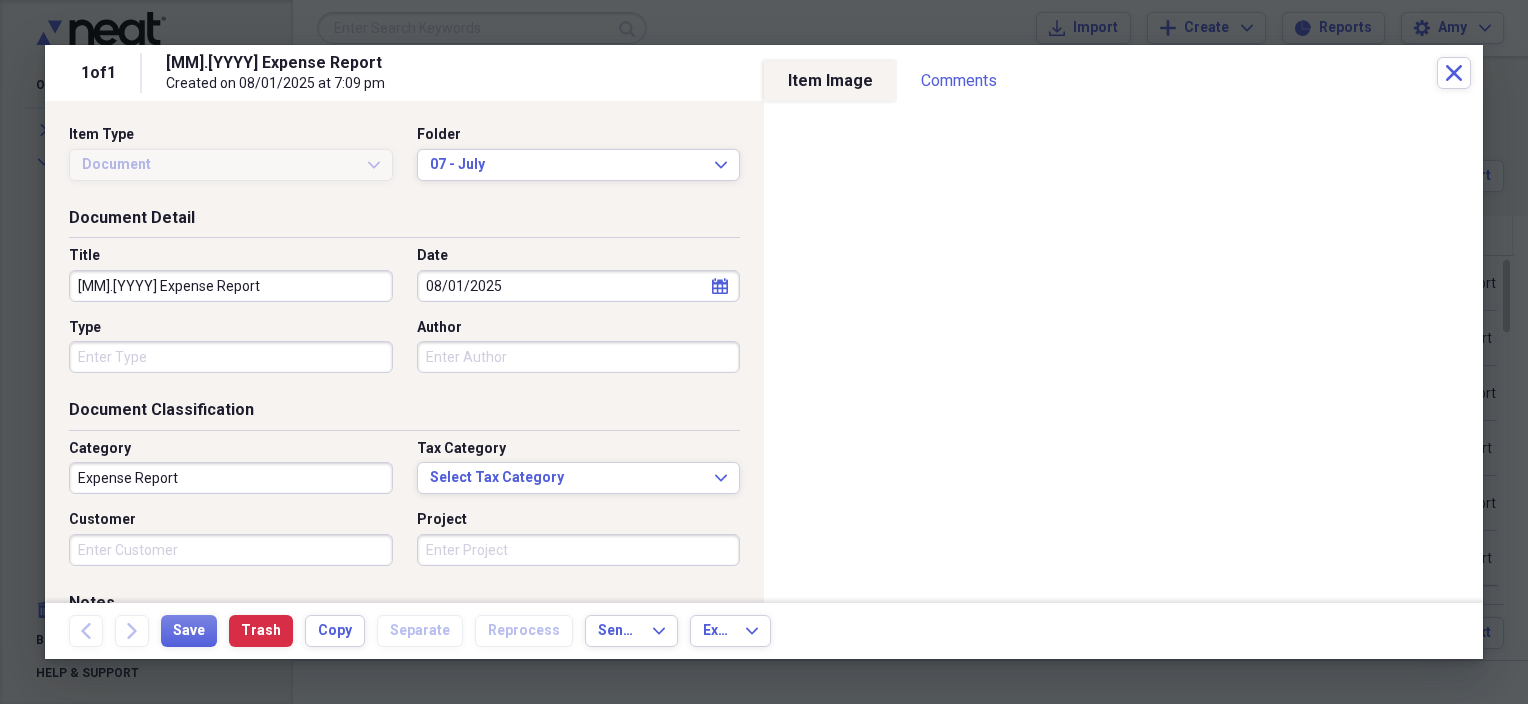 type on "Money" 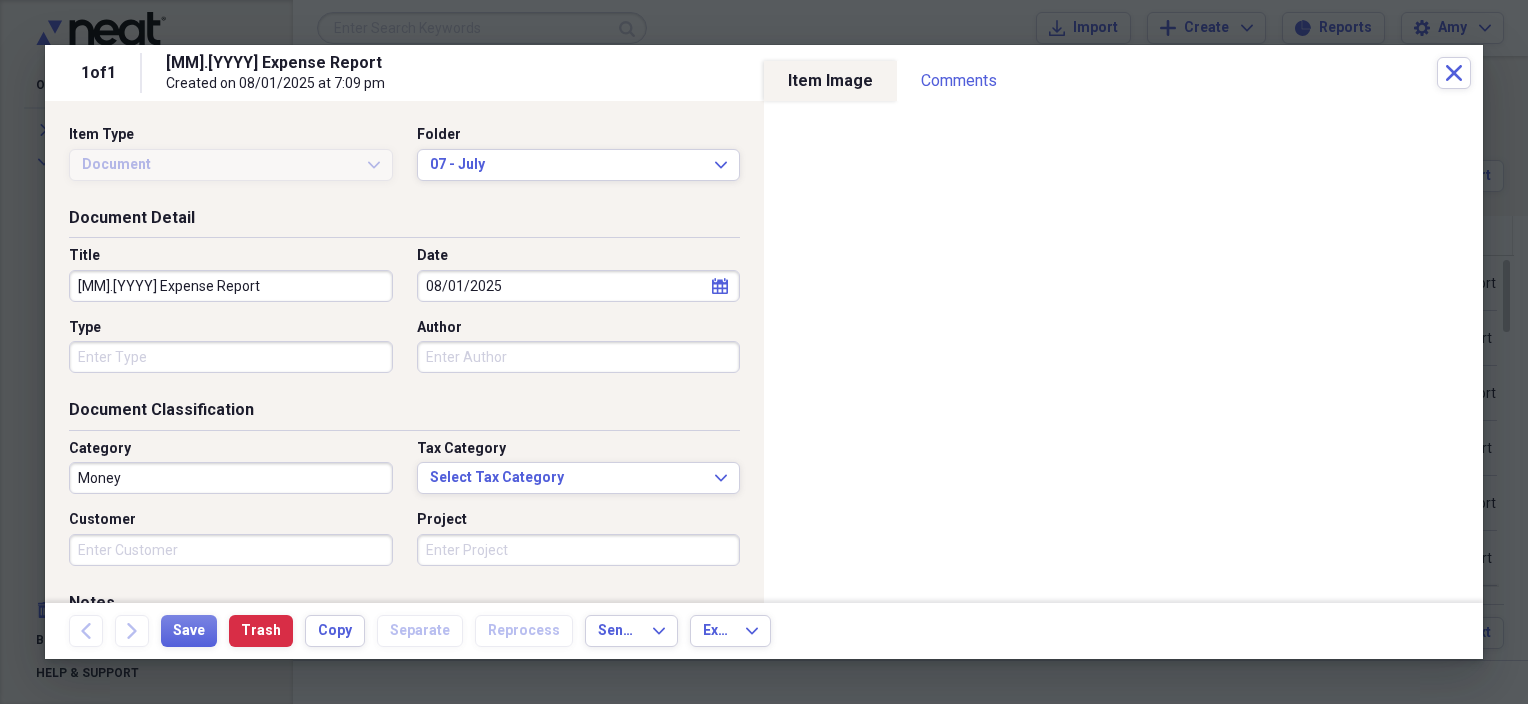 drag, startPoint x: 903, startPoint y: 472, endPoint x: 256, endPoint y: 346, distance: 659.1548 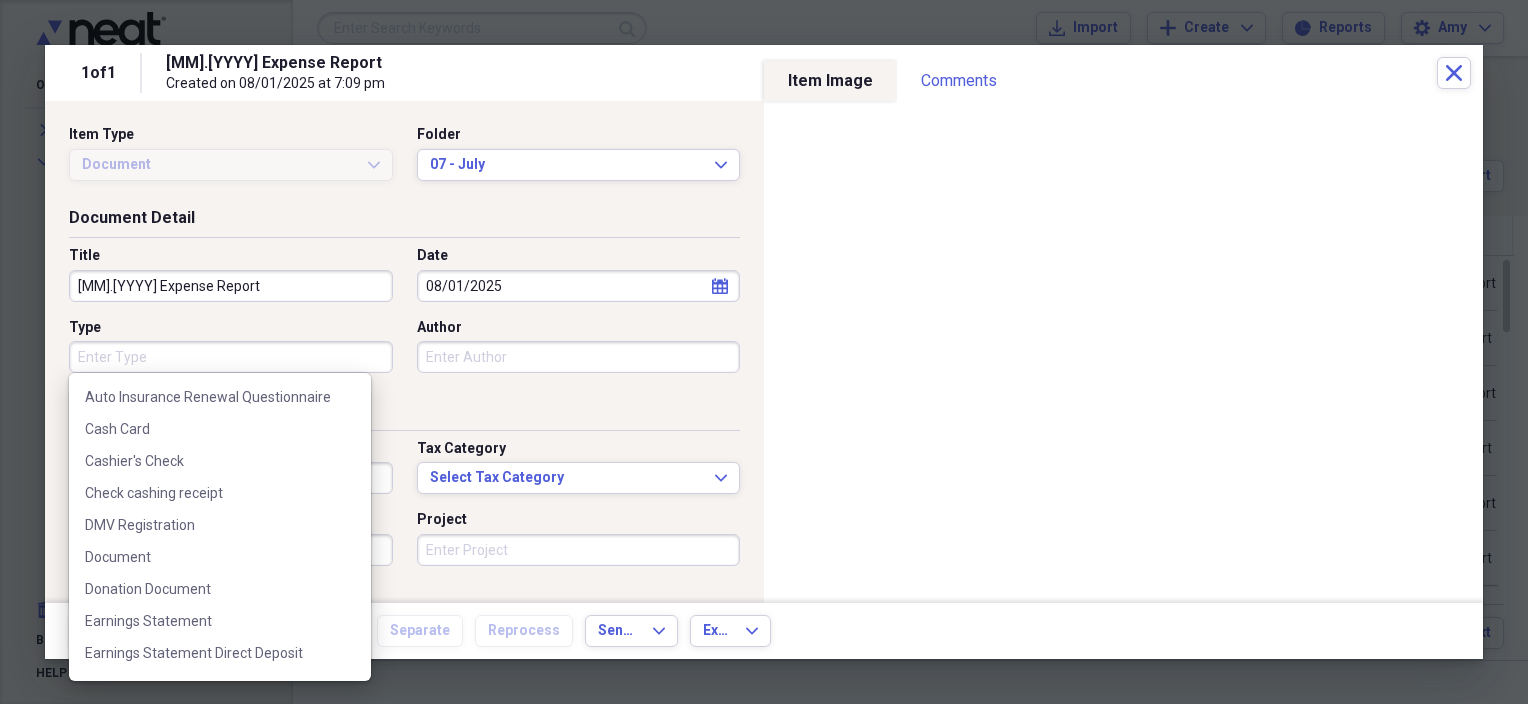 scroll, scrollTop: 124, scrollLeft: 0, axis: vertical 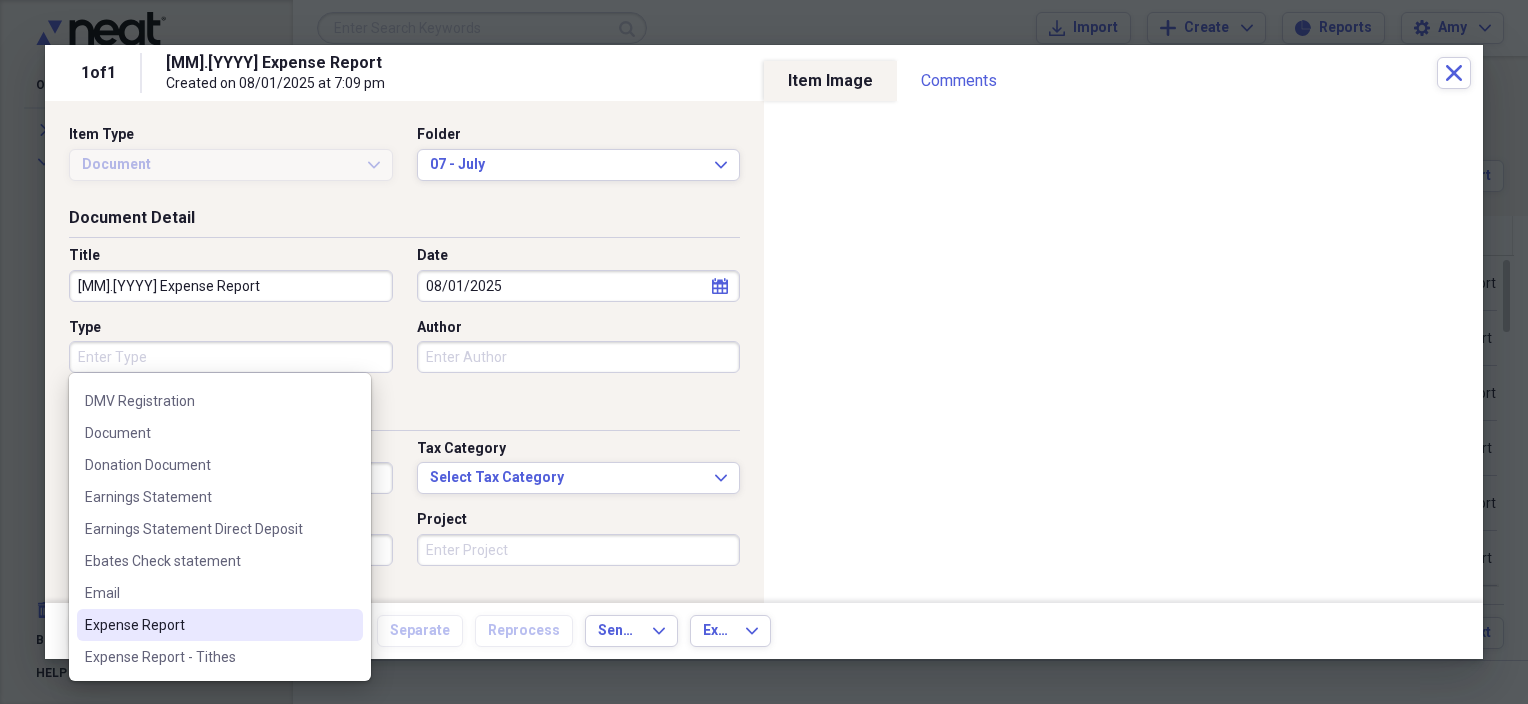 click on "Expense Report" at bounding box center (208, 625) 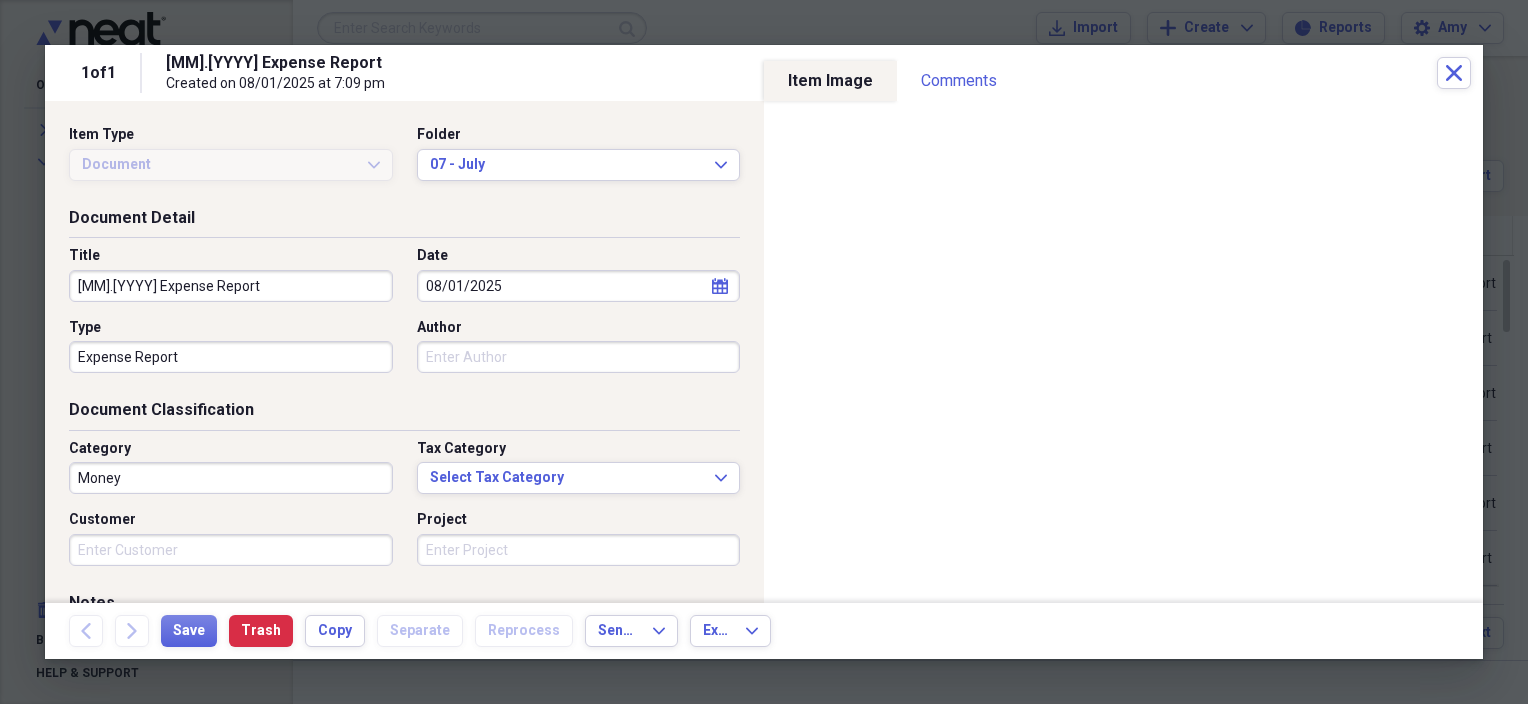 click on "Money" at bounding box center [231, 478] 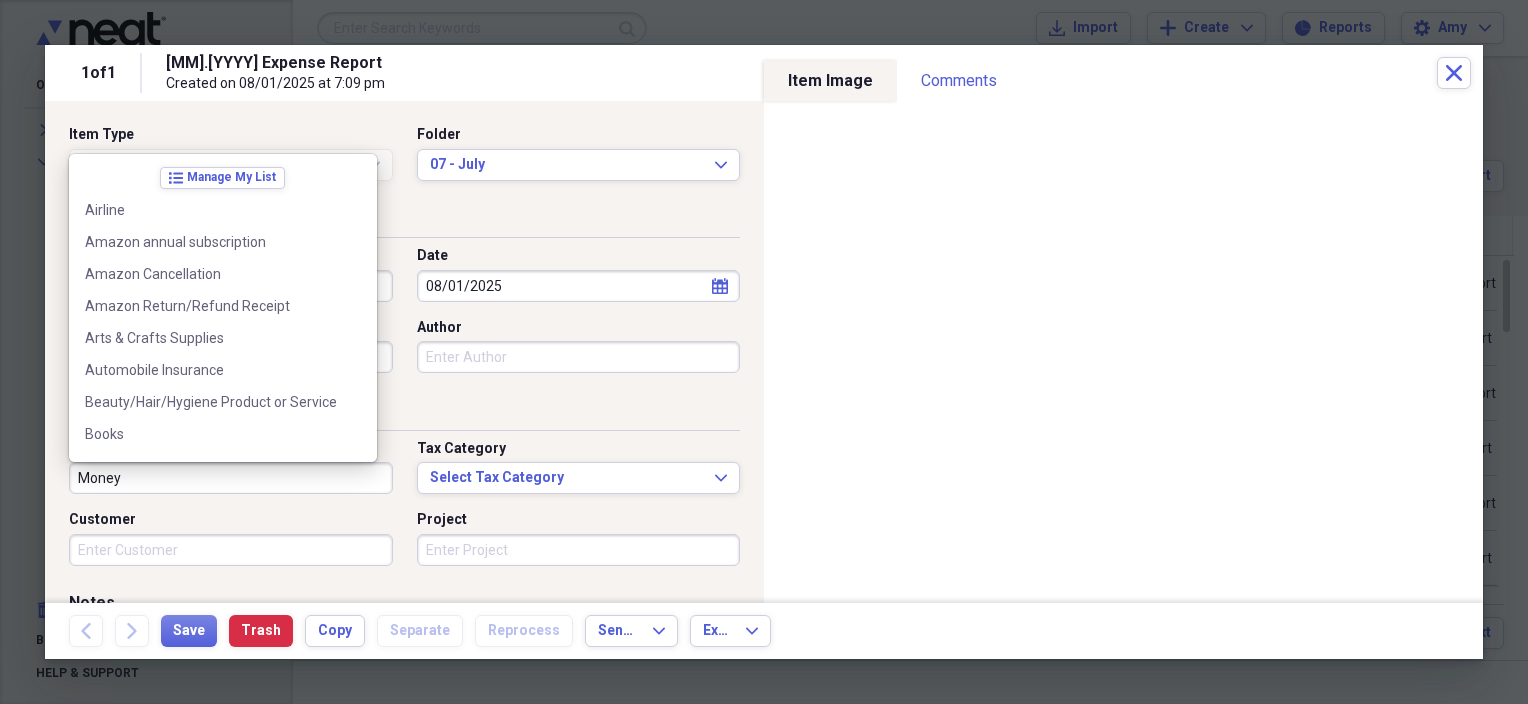 scroll, scrollTop: 732, scrollLeft: 0, axis: vertical 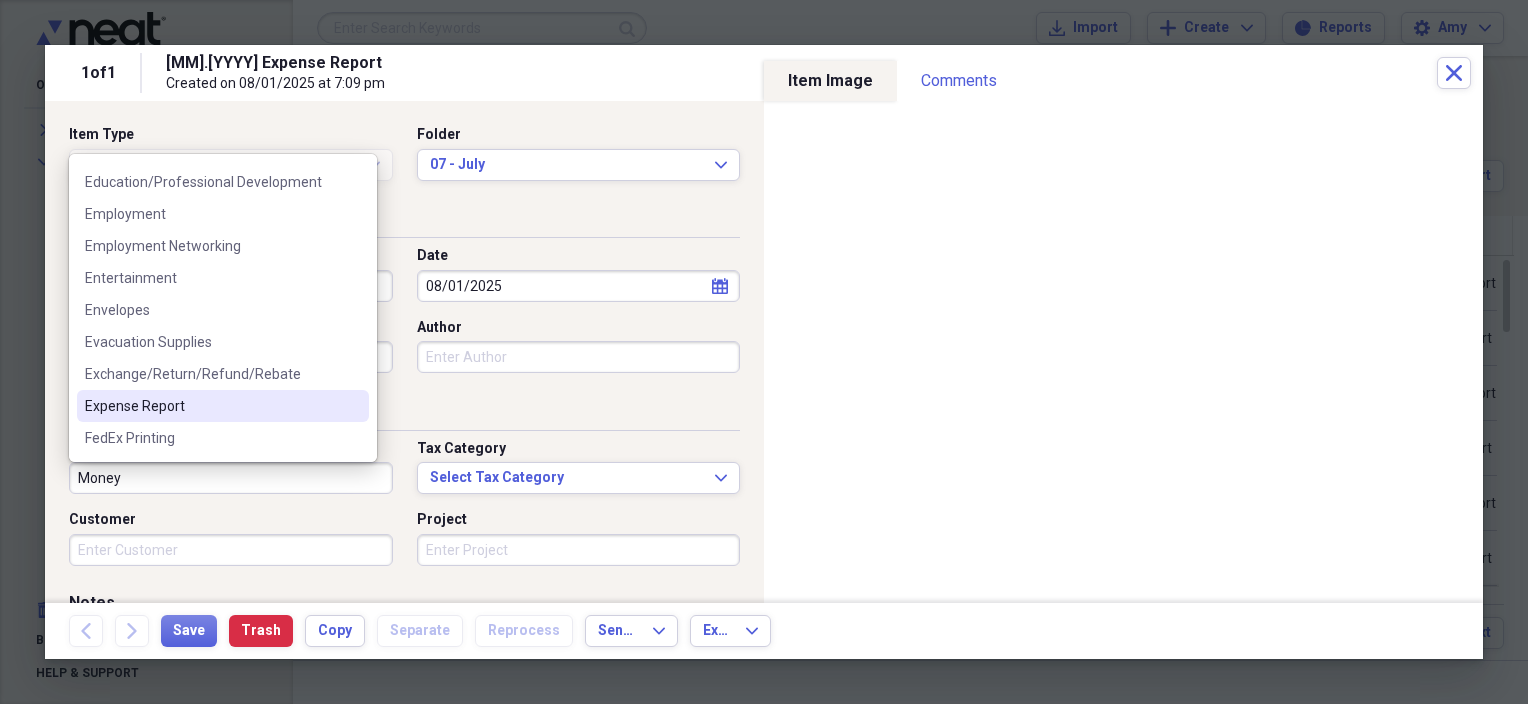 click on "Expense Report" at bounding box center [223, 406] 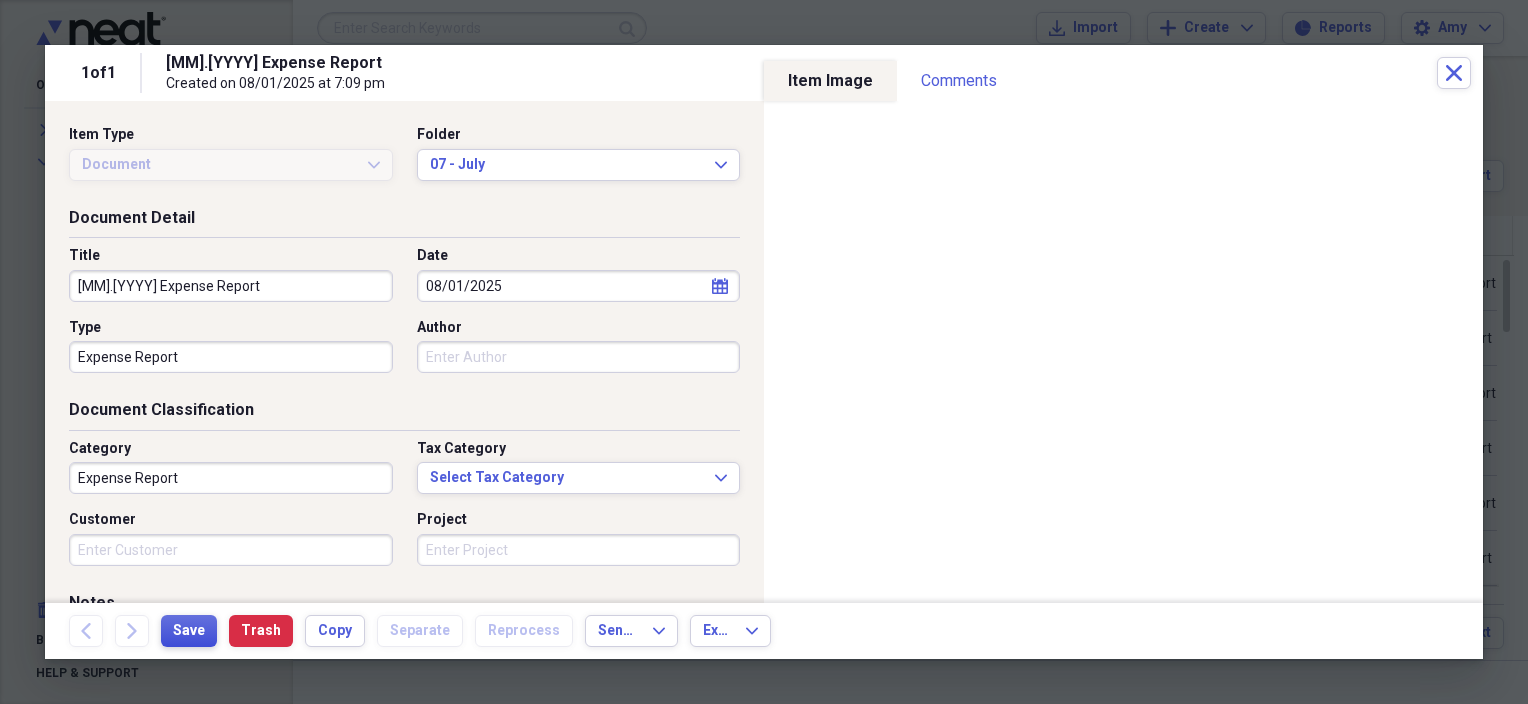 click on "Save" at bounding box center (189, 631) 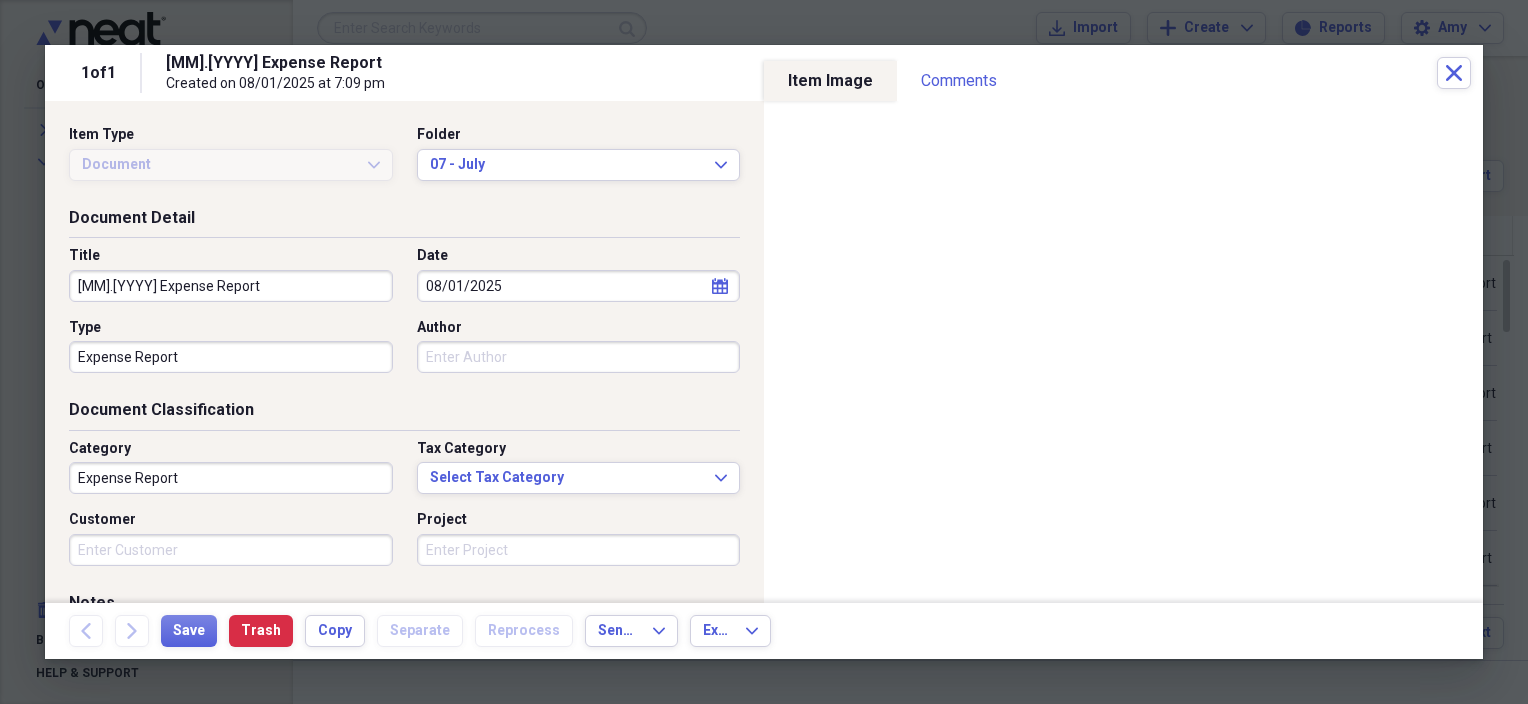 click on "1  of  1" at bounding box center (98, 73) 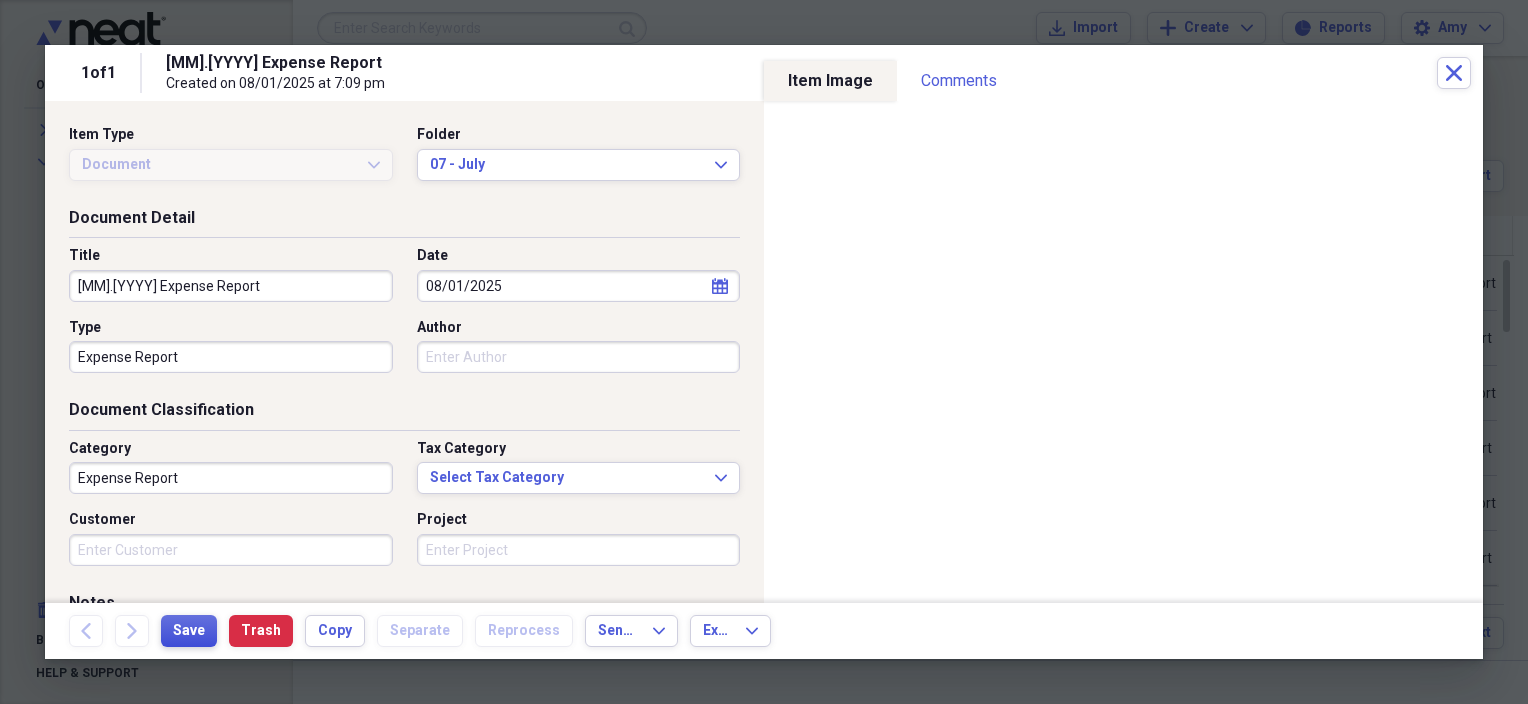 click on "Save" at bounding box center [189, 631] 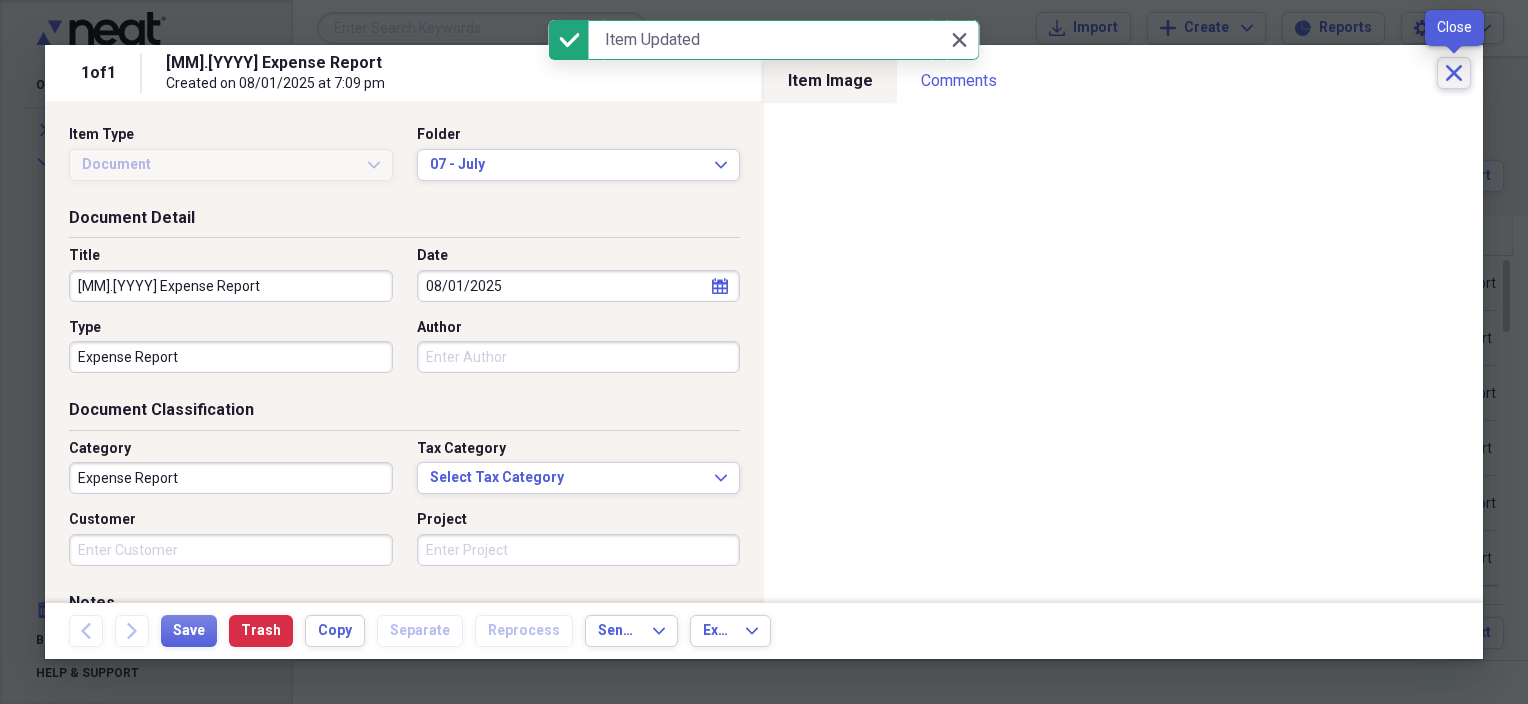 click on "Close" 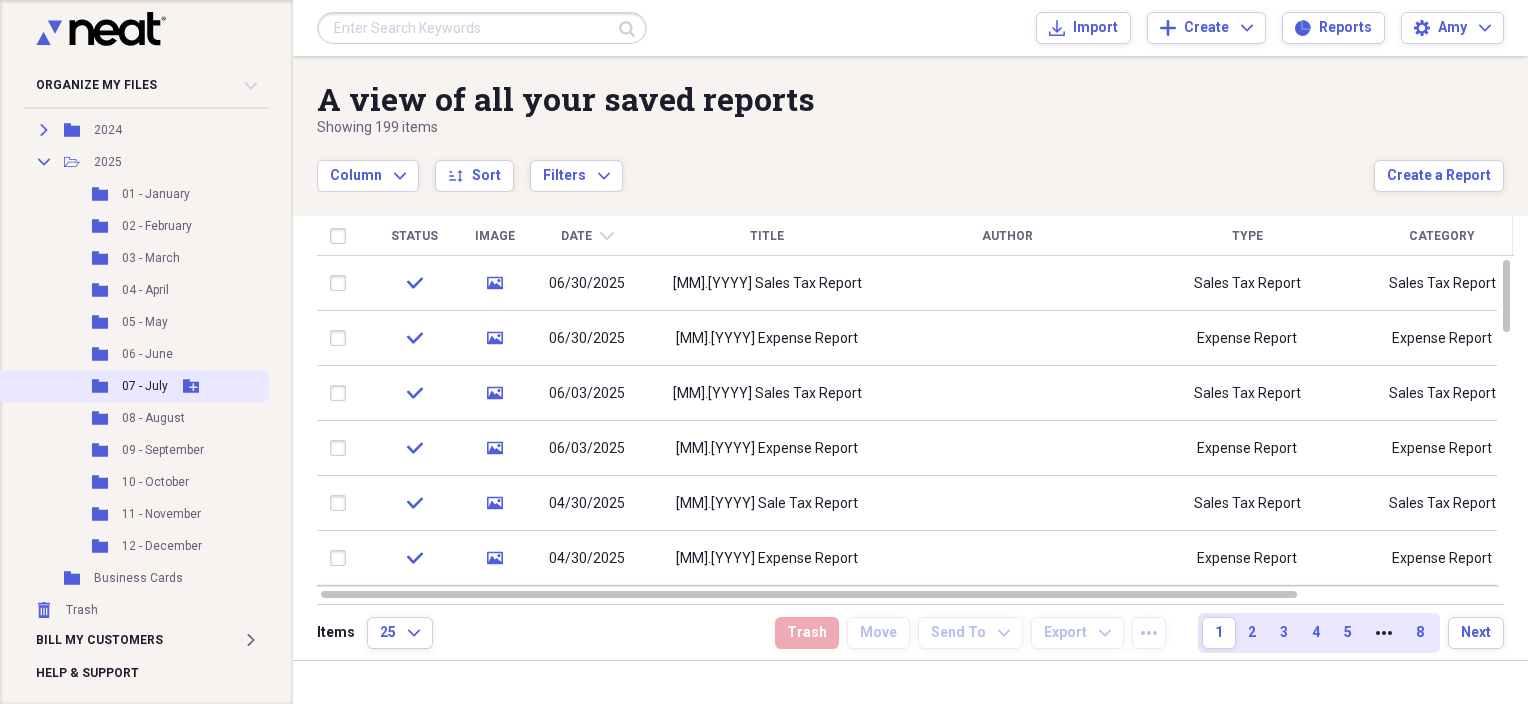 click on "Folder 07 - July Add Folder" at bounding box center (132, 386) 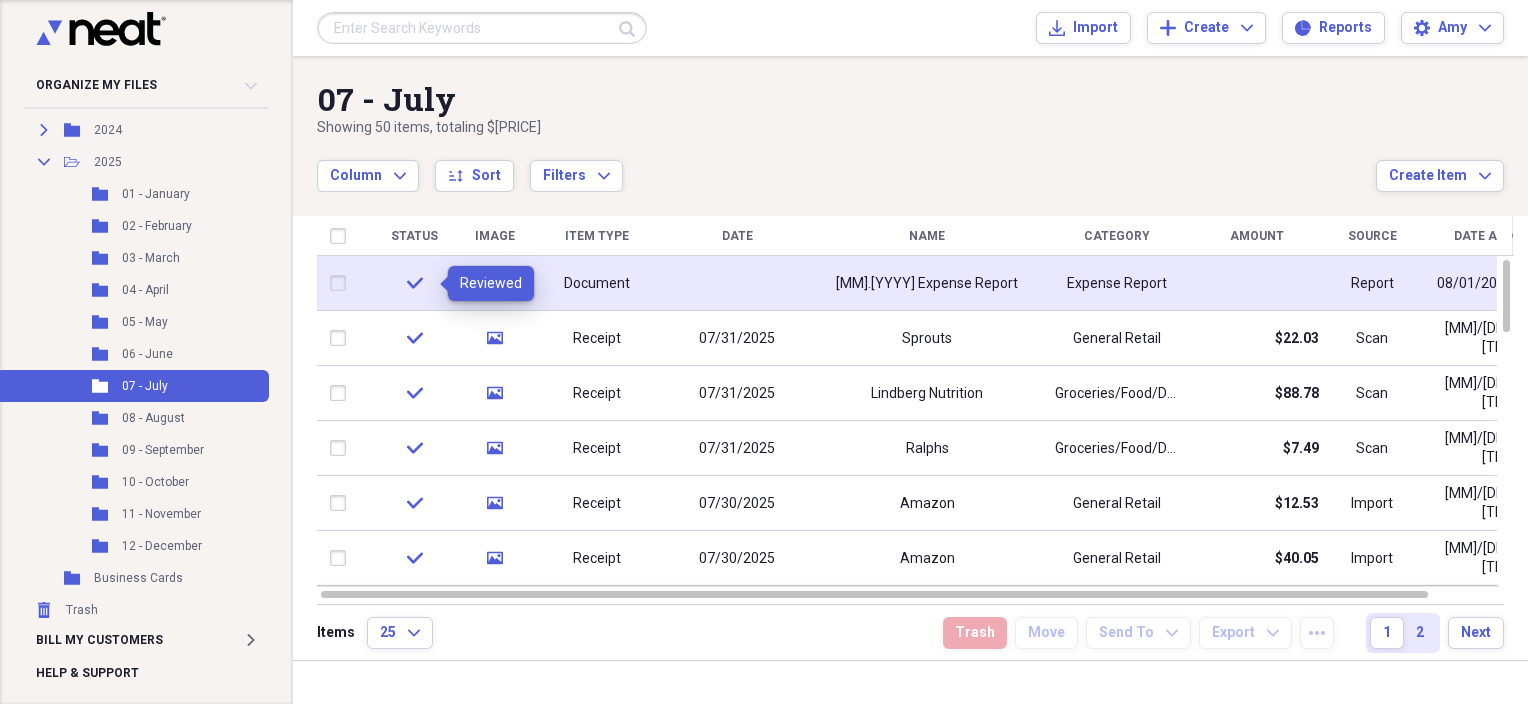 click on "check" at bounding box center (415, 283) 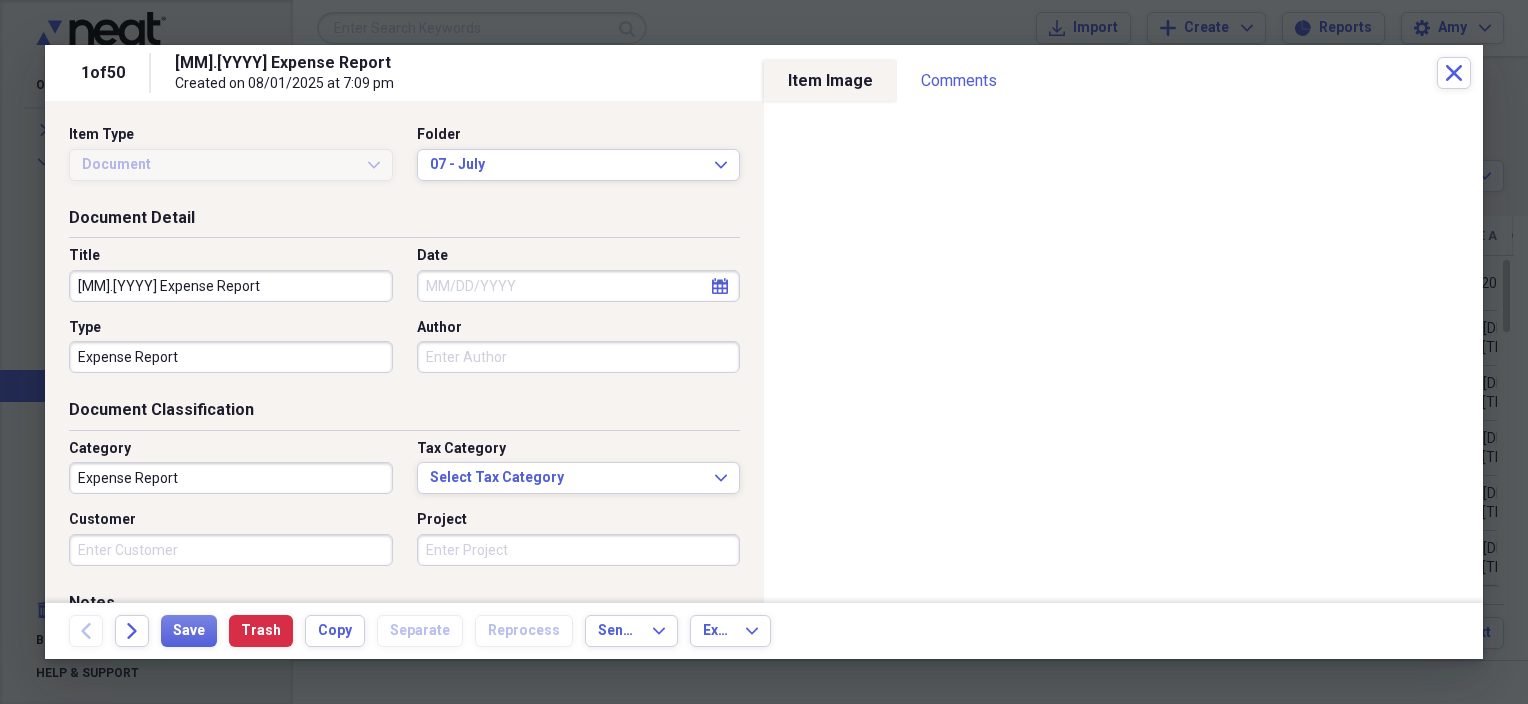 click 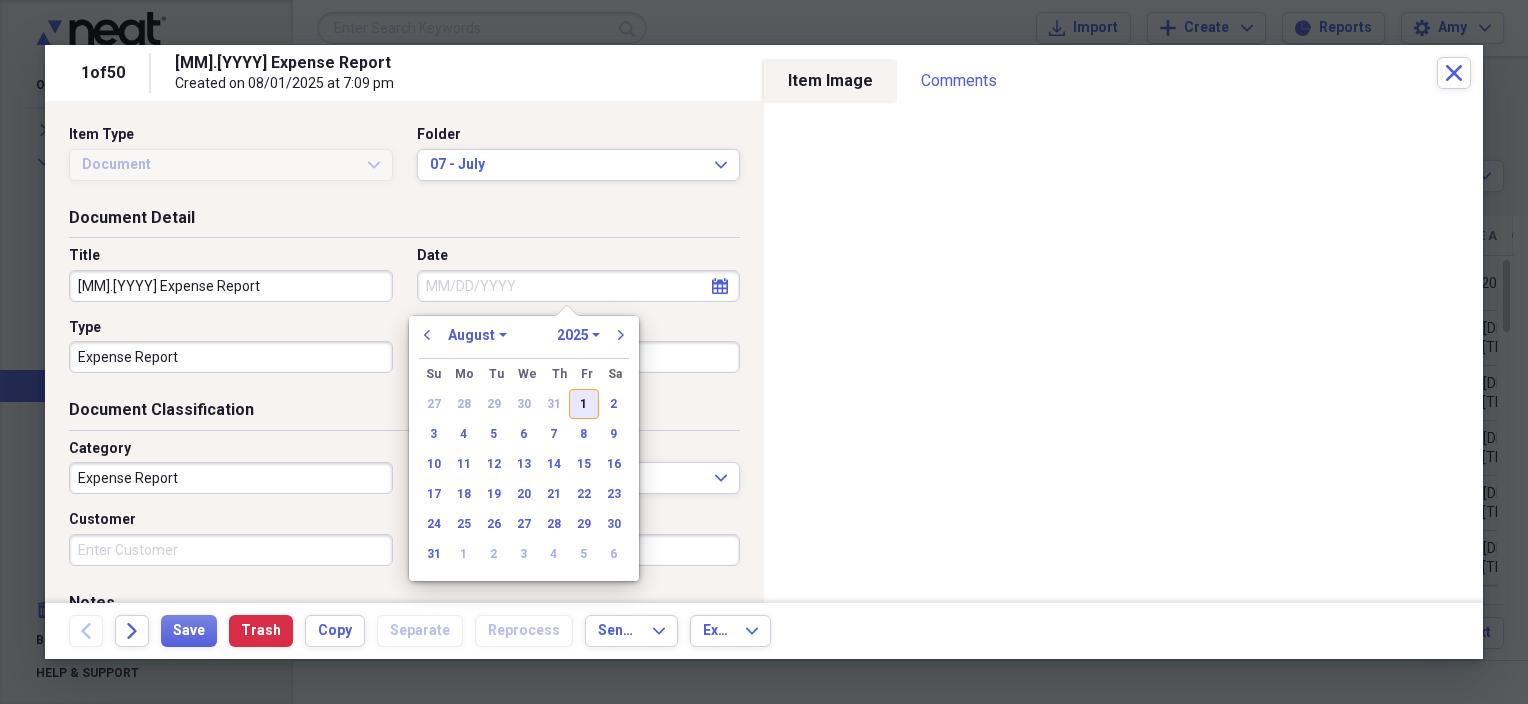 click on "1" at bounding box center [584, 404] 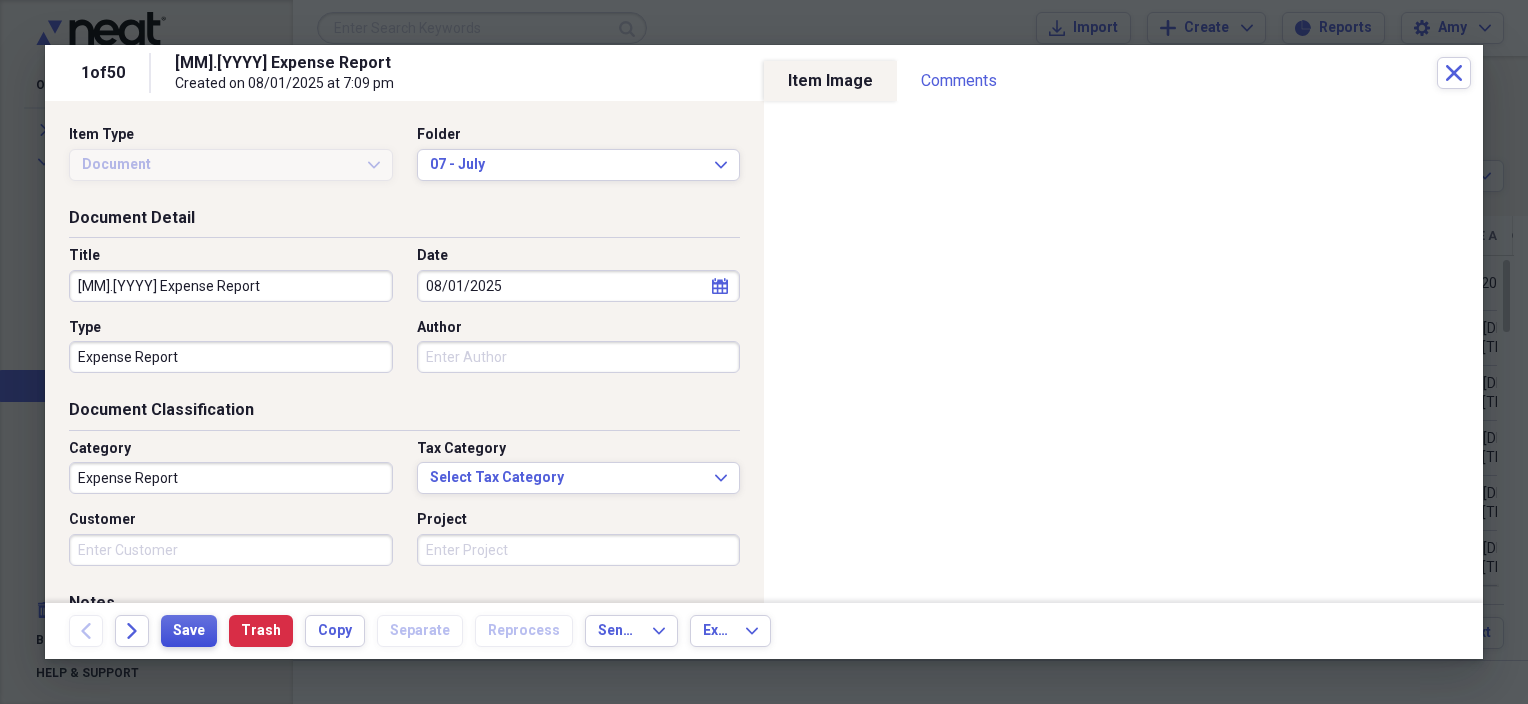 drag, startPoint x: 204, startPoint y: 627, endPoint x: 204, endPoint y: 641, distance: 14 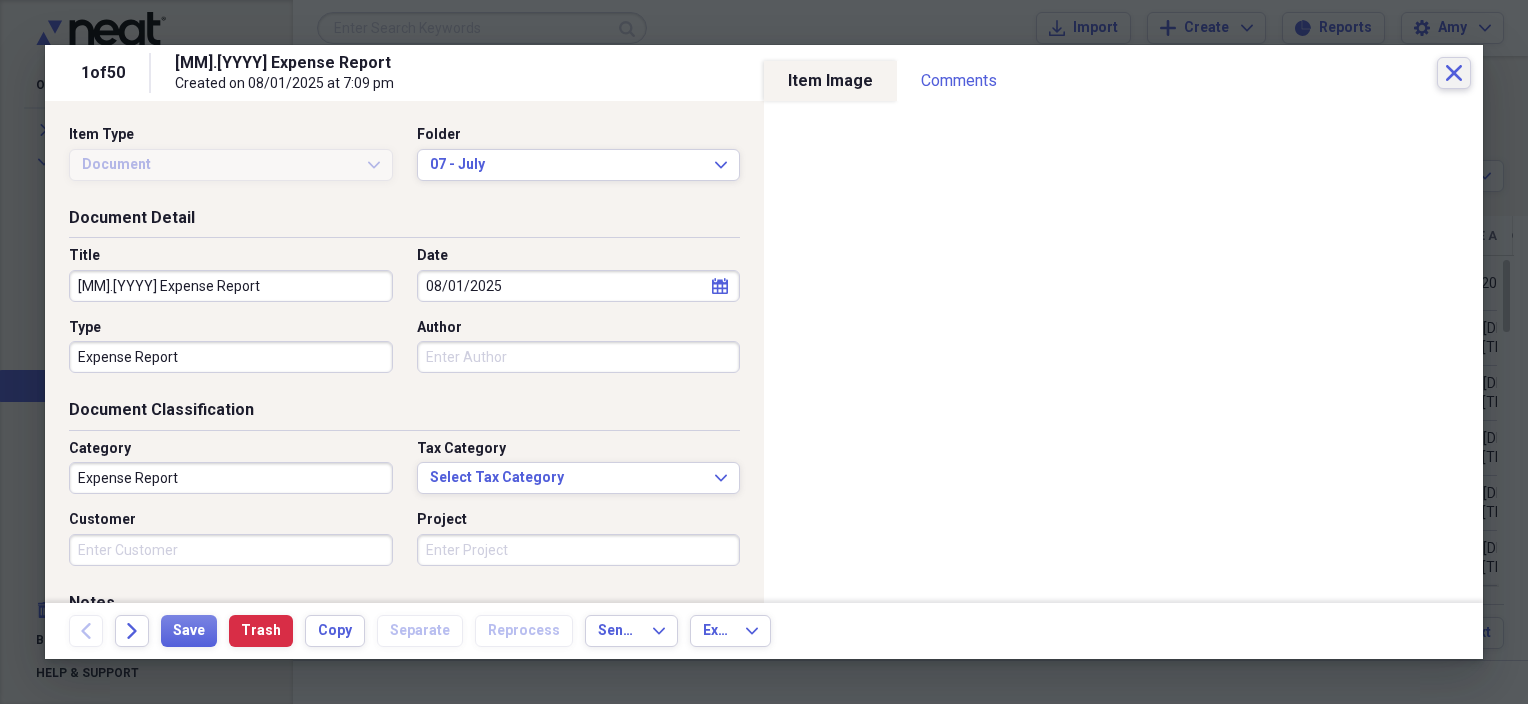 click 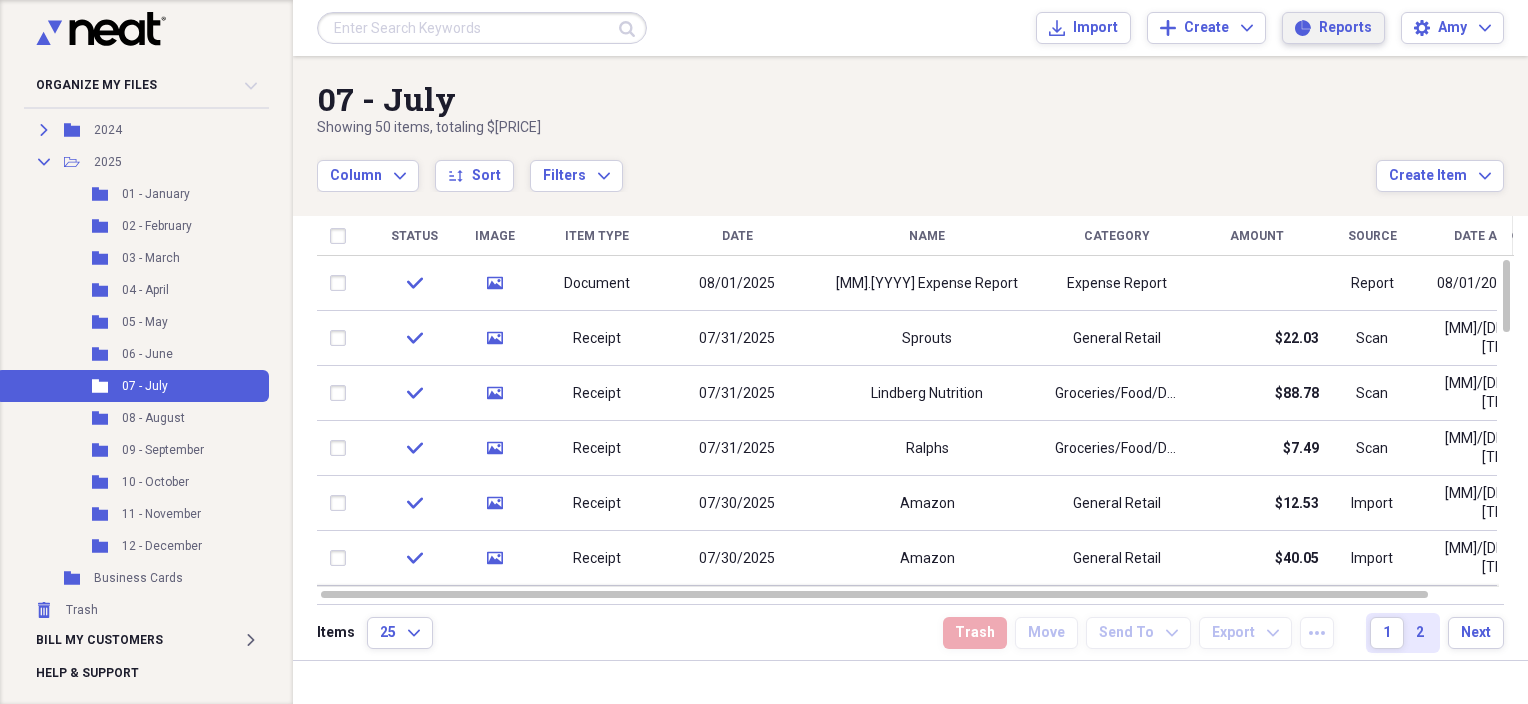 click on "Reports" at bounding box center (1345, 28) 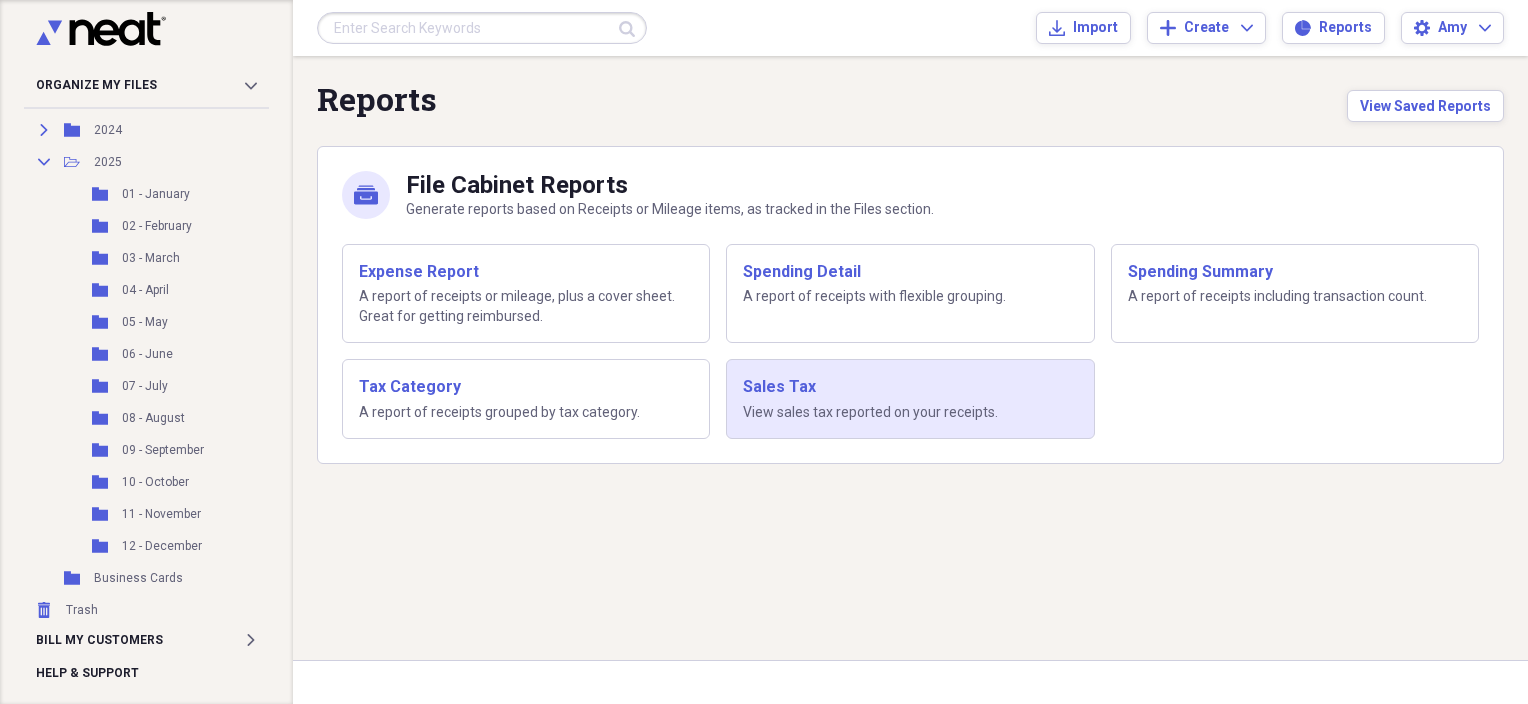 click on "Sales Tax View sales tax reported on your receipts." at bounding box center [910, 399] 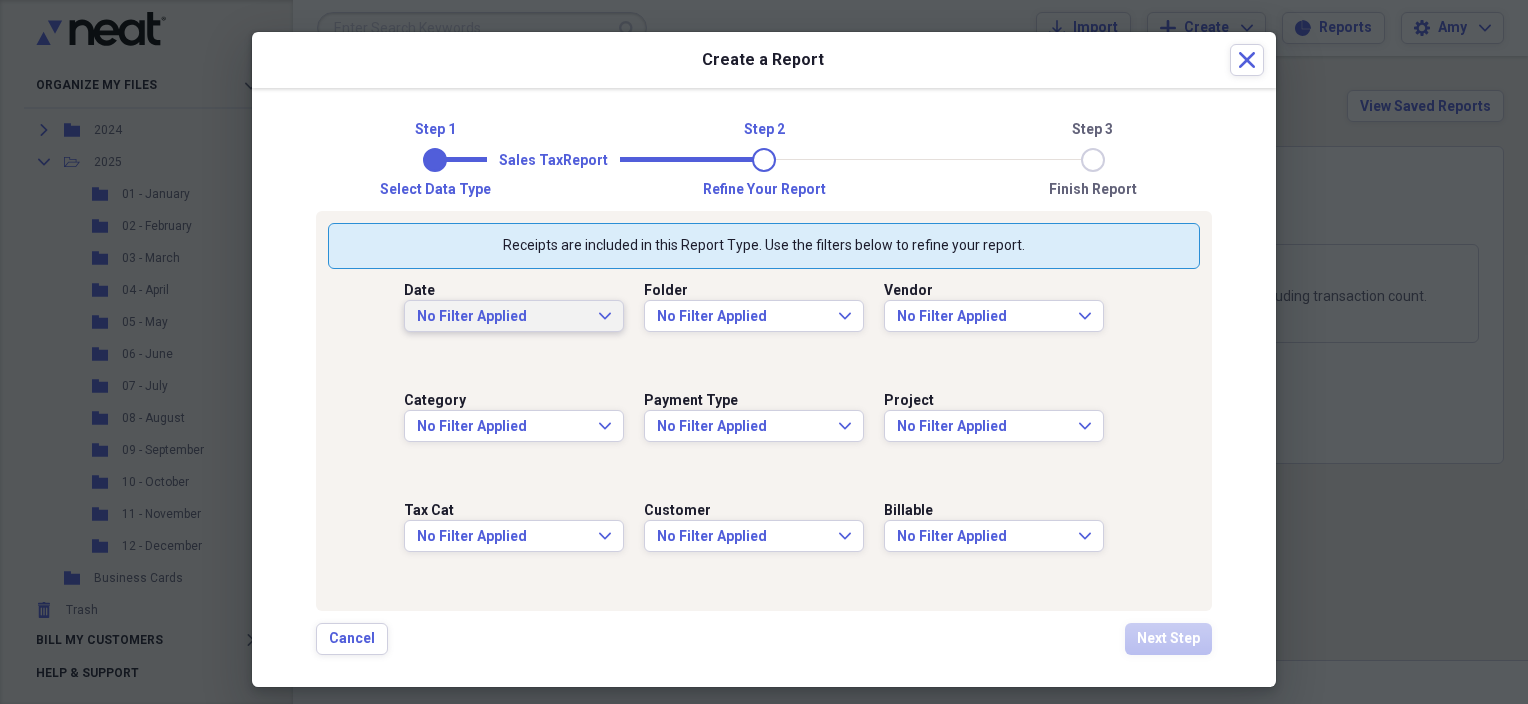 click on "No Filter Applied Expand" at bounding box center [514, 316] 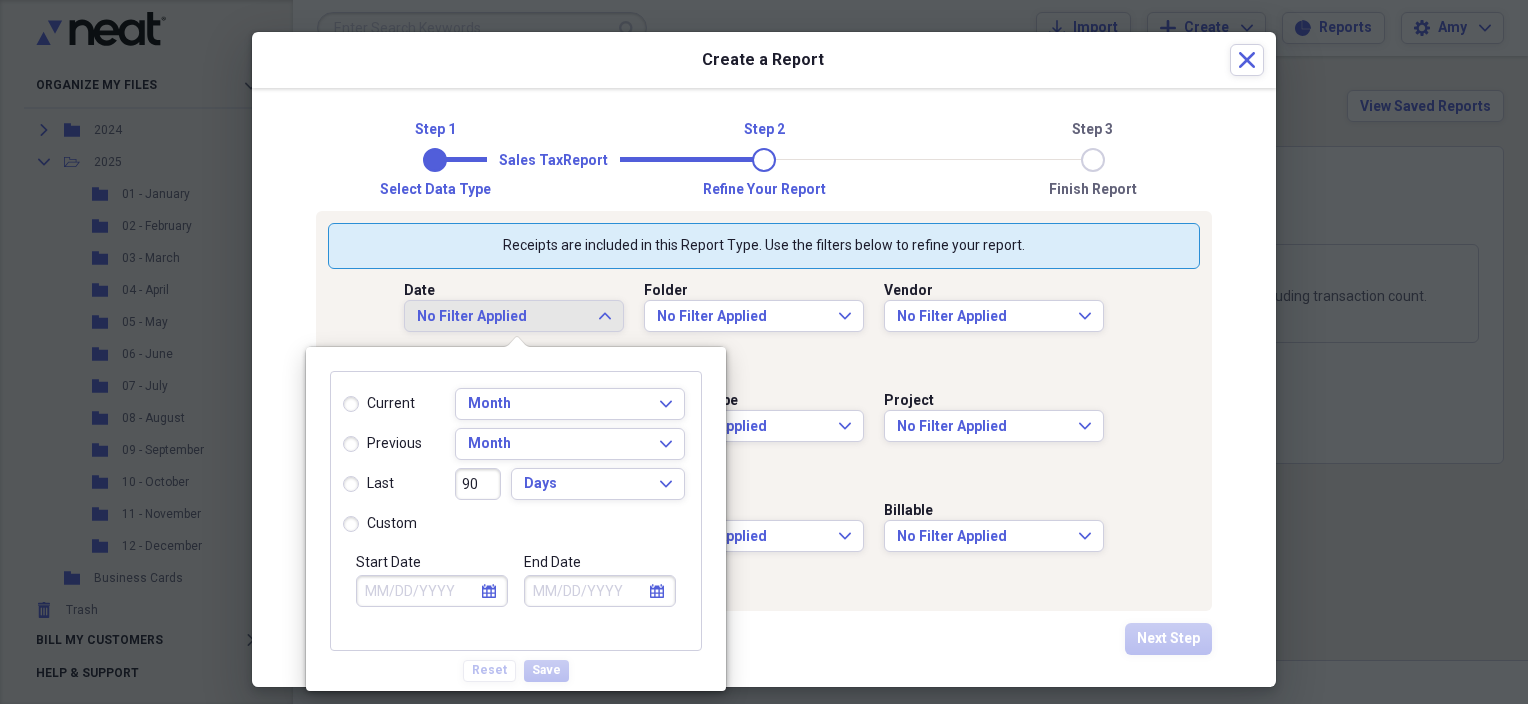 click on "previous" at bounding box center (382, 444) 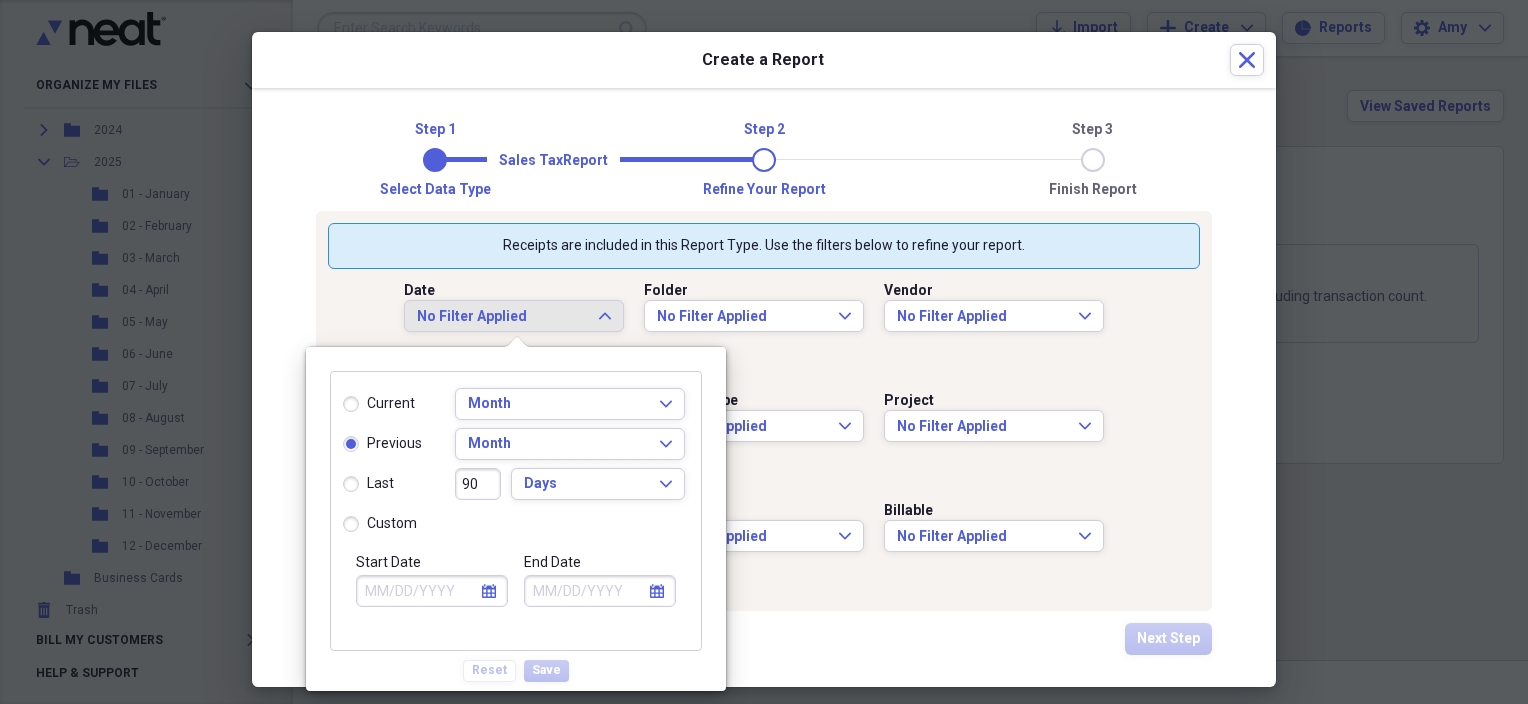 type on "07/01/2025" 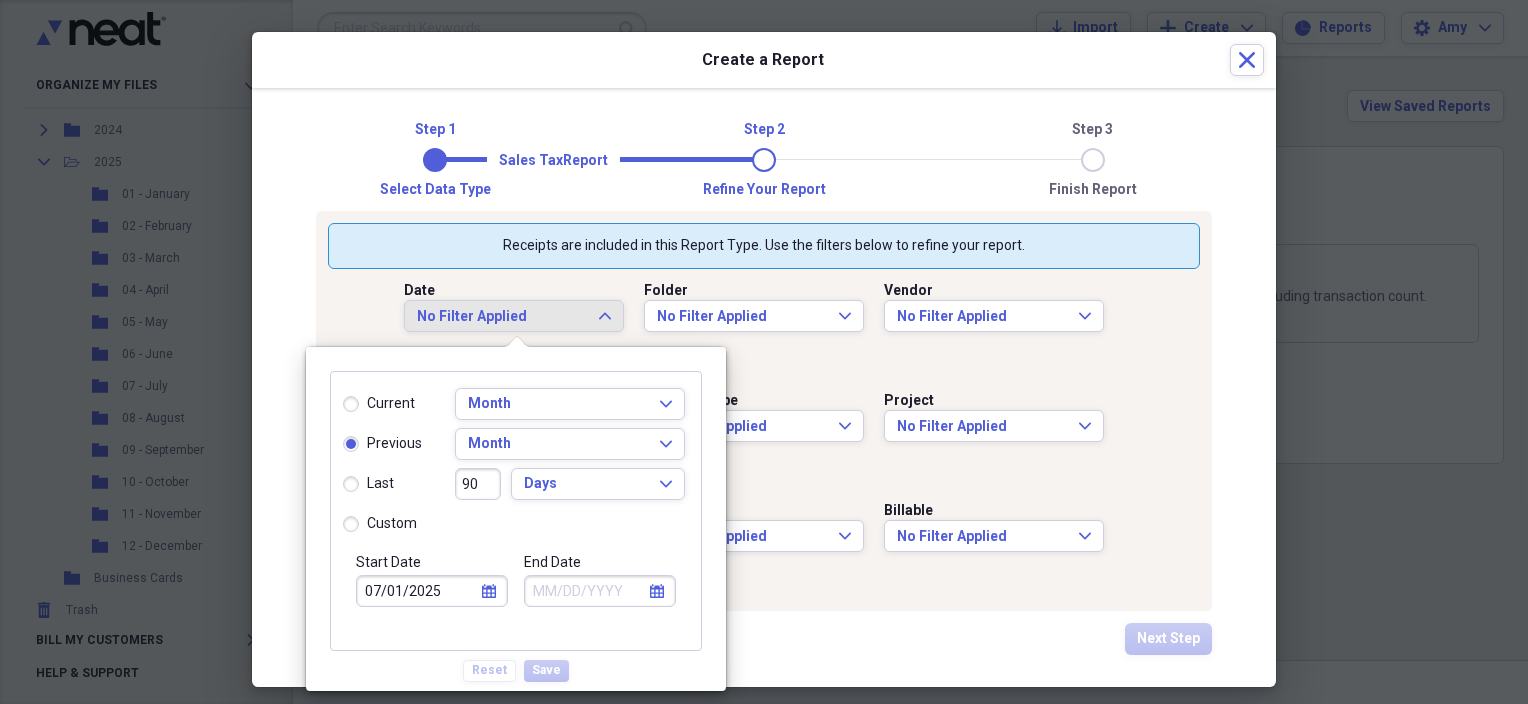 type on "07/31/2025" 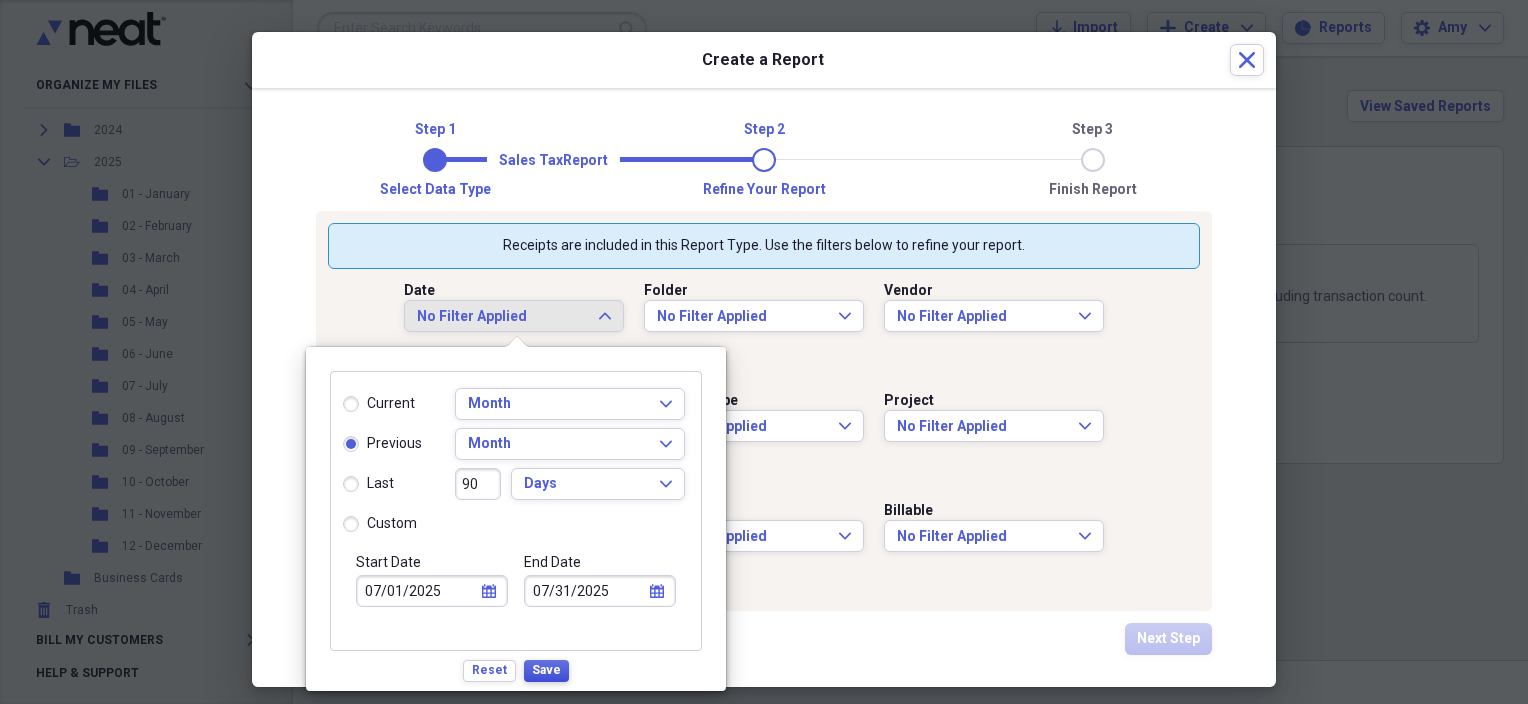 click on "Save" at bounding box center [546, 670] 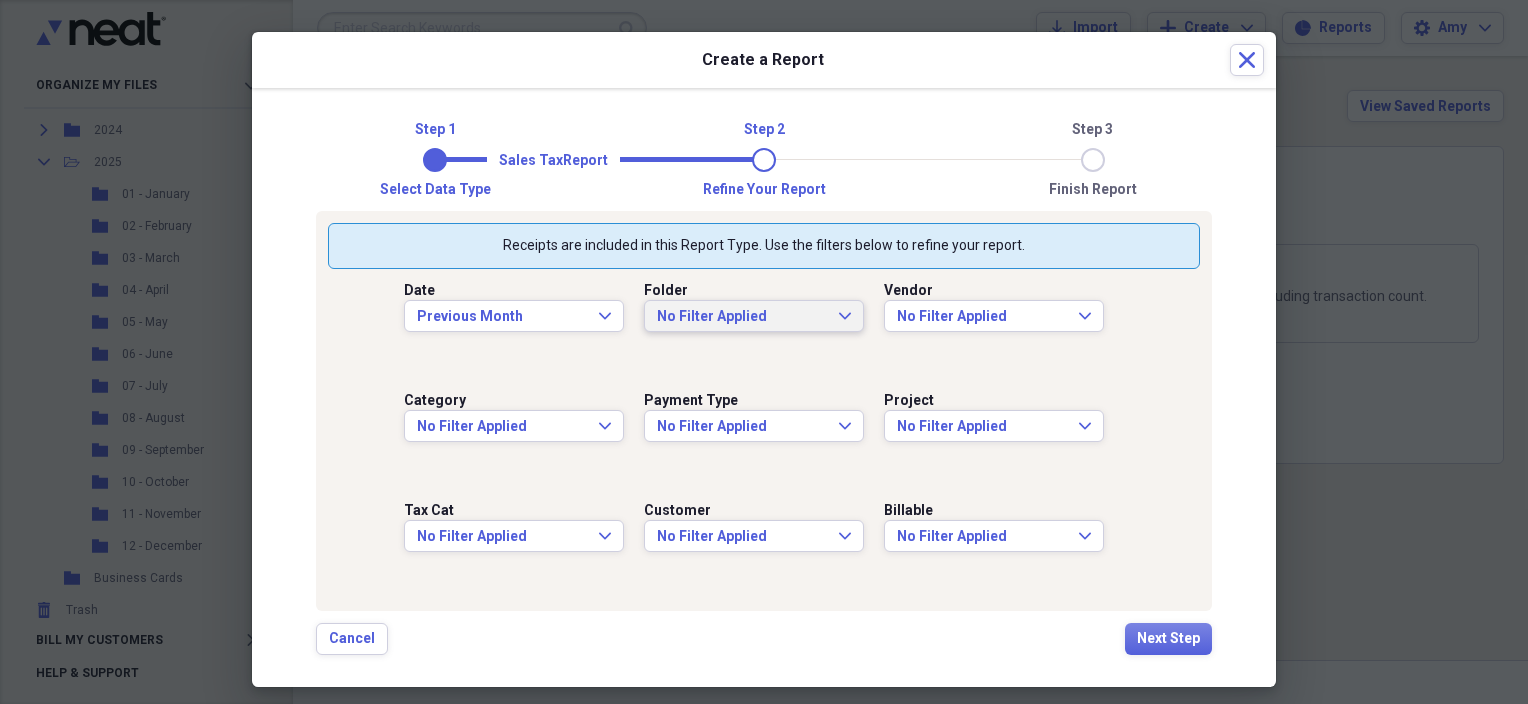 click on "No Filter Applied" at bounding box center (742, 317) 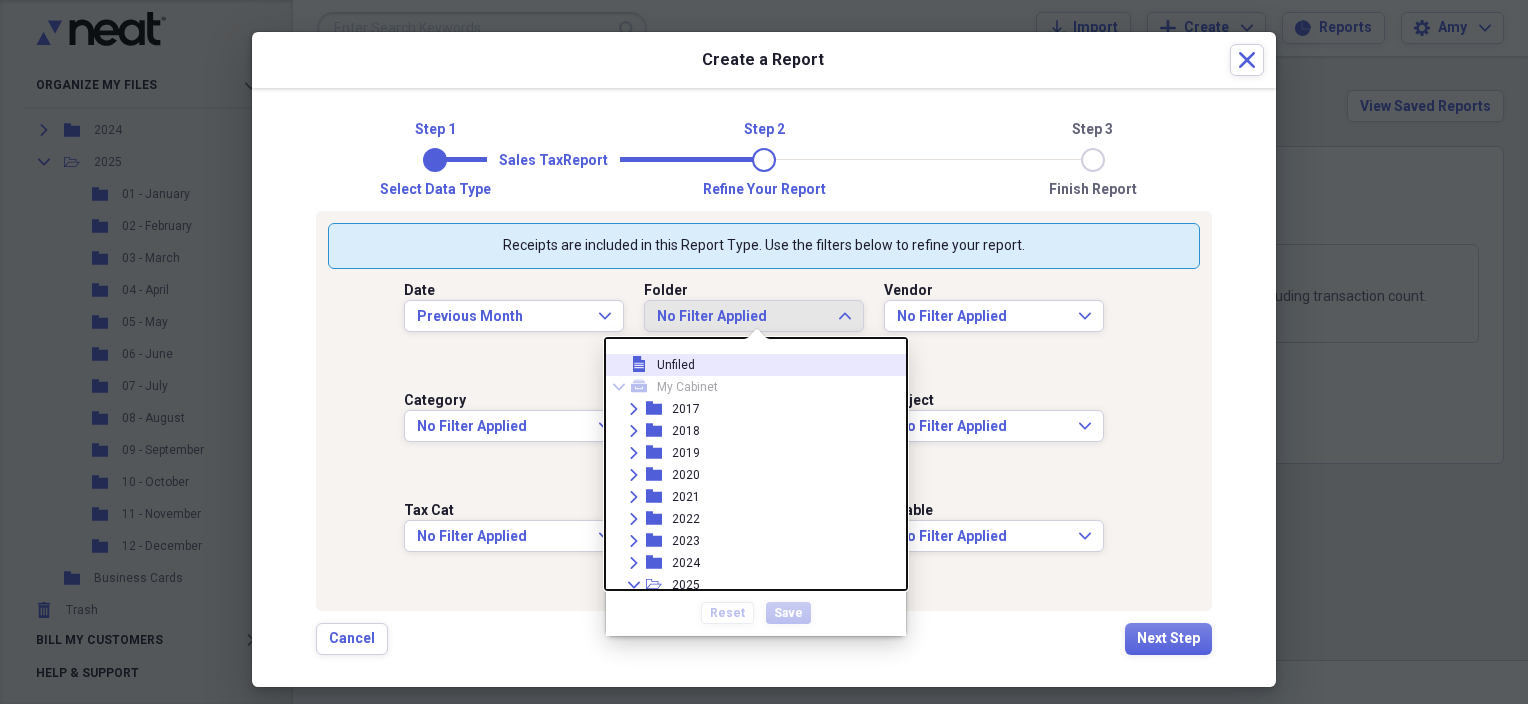 scroll, scrollTop: 15, scrollLeft: 0, axis: vertical 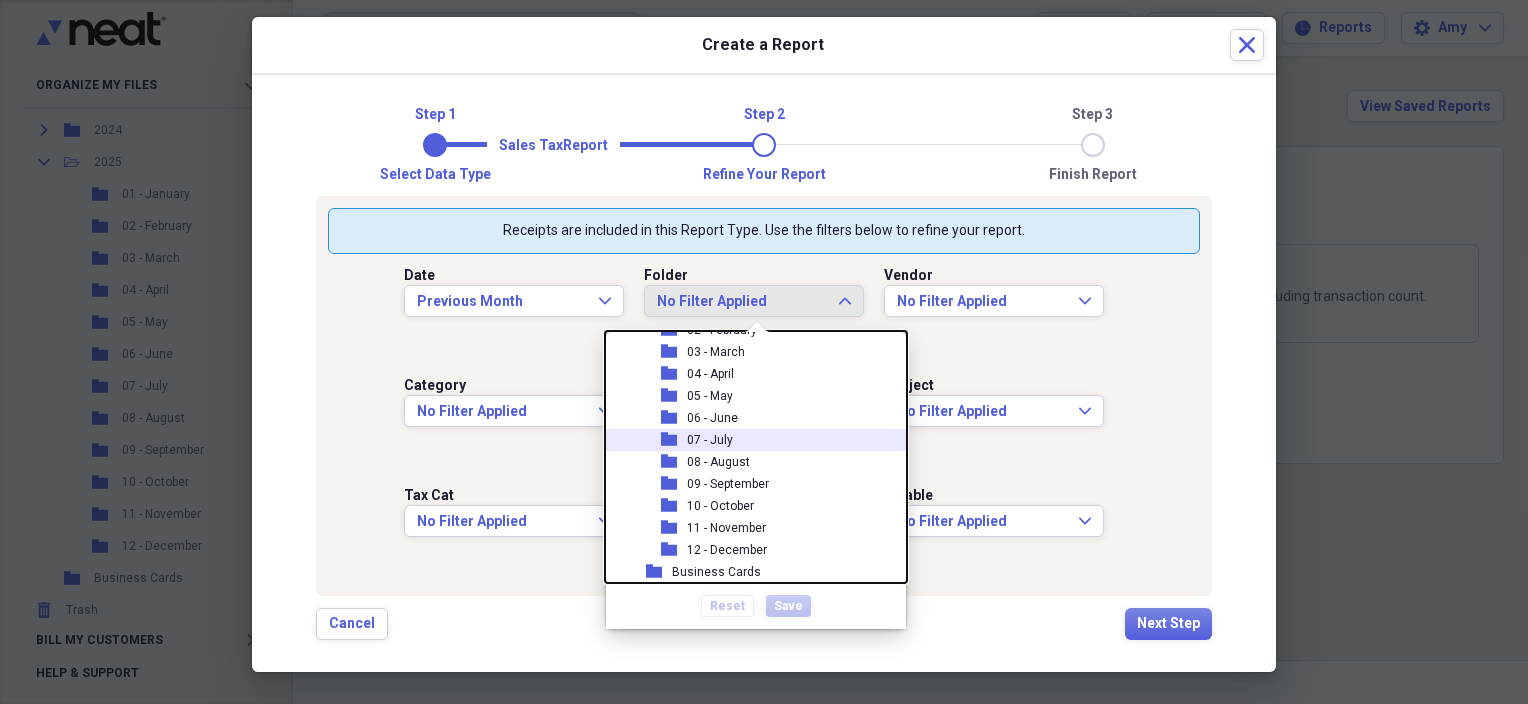 click on "07 - July" at bounding box center (710, 440) 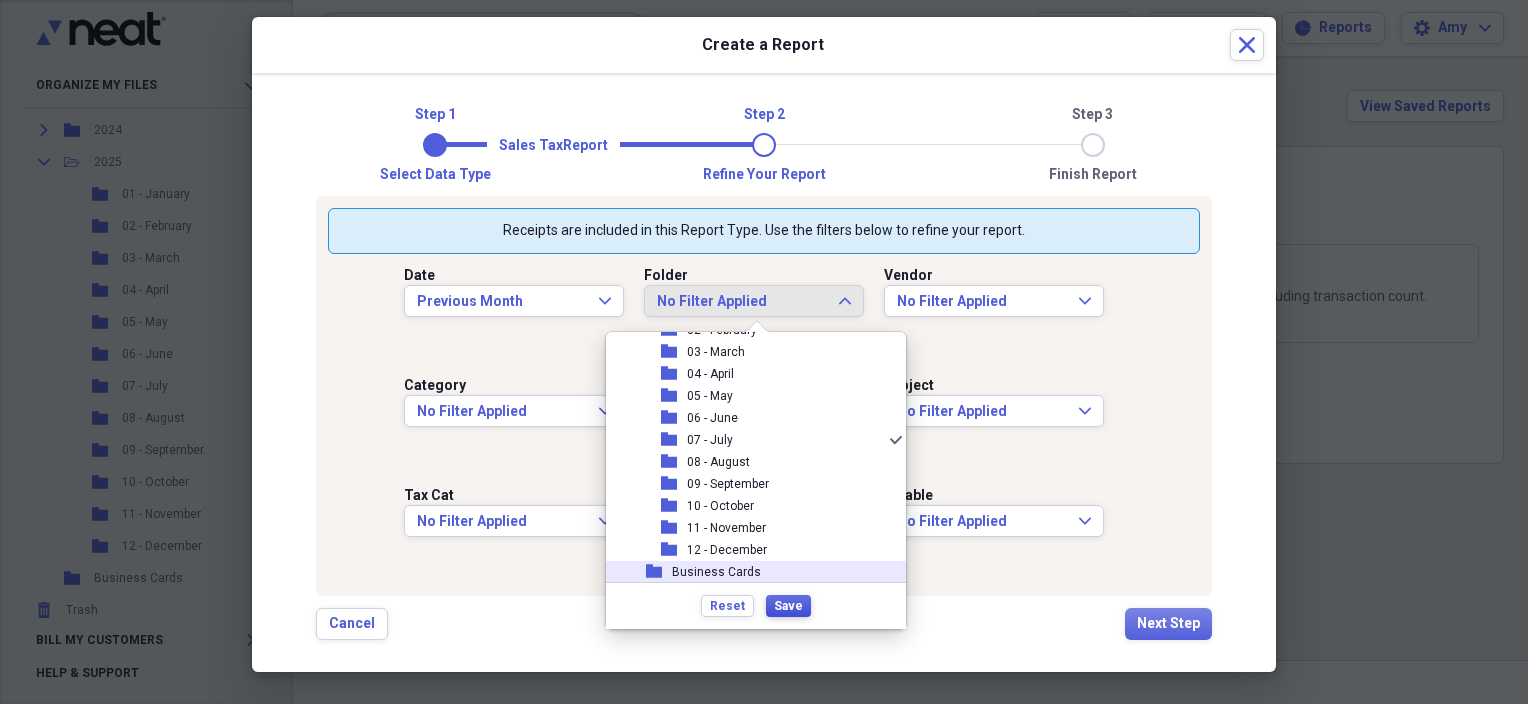 click on "Save" at bounding box center (788, 606) 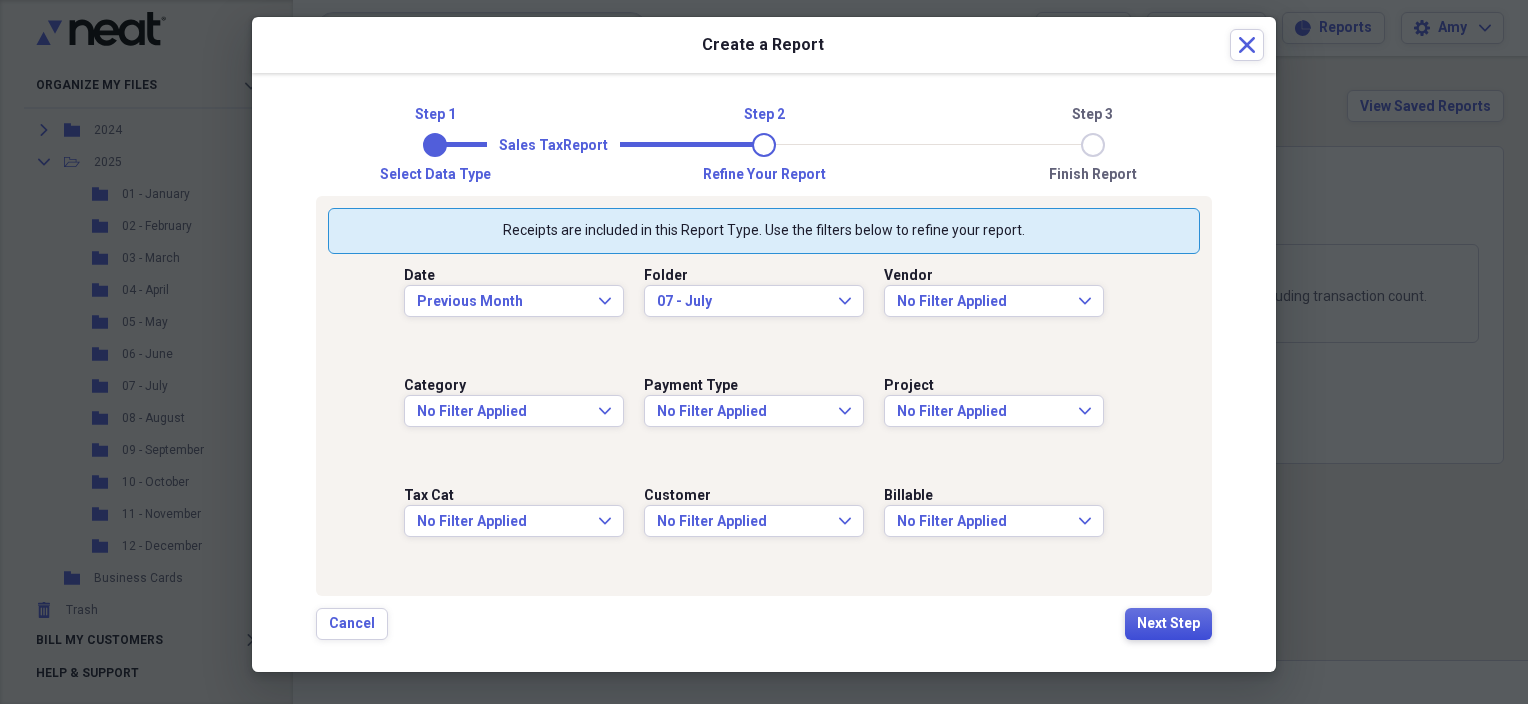 click on "Next Step" at bounding box center [1168, 624] 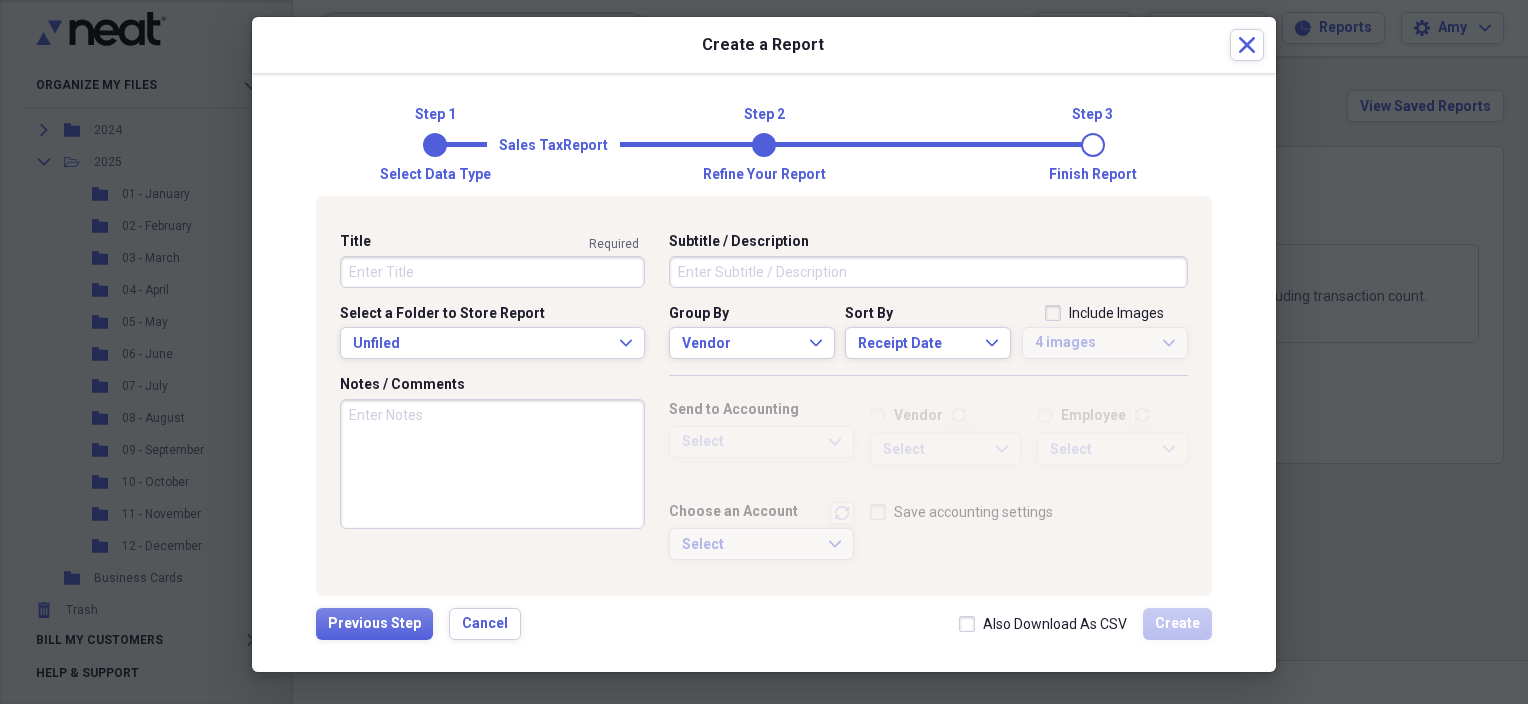 click on "Title" at bounding box center (492, 272) 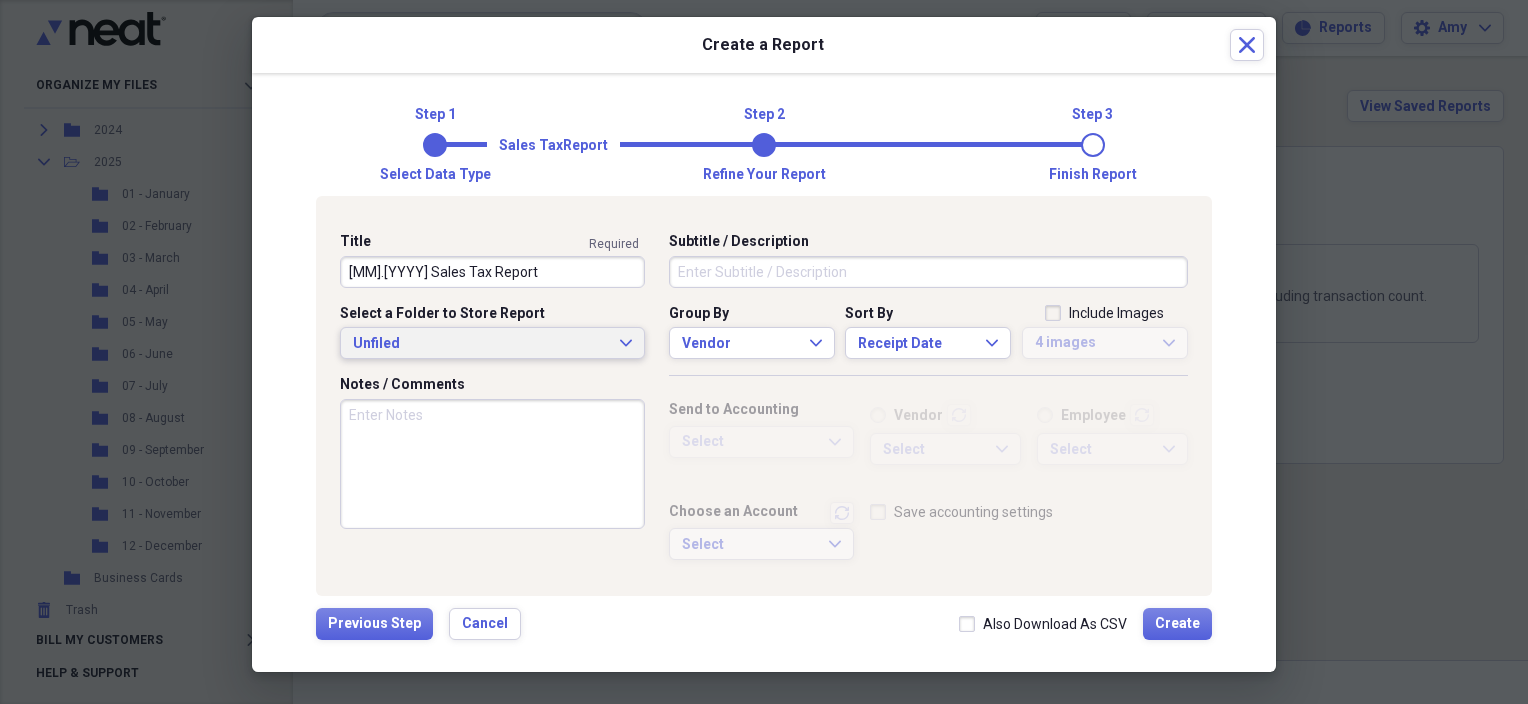 type on "[MM].[YYYY] Sales Tax Report" 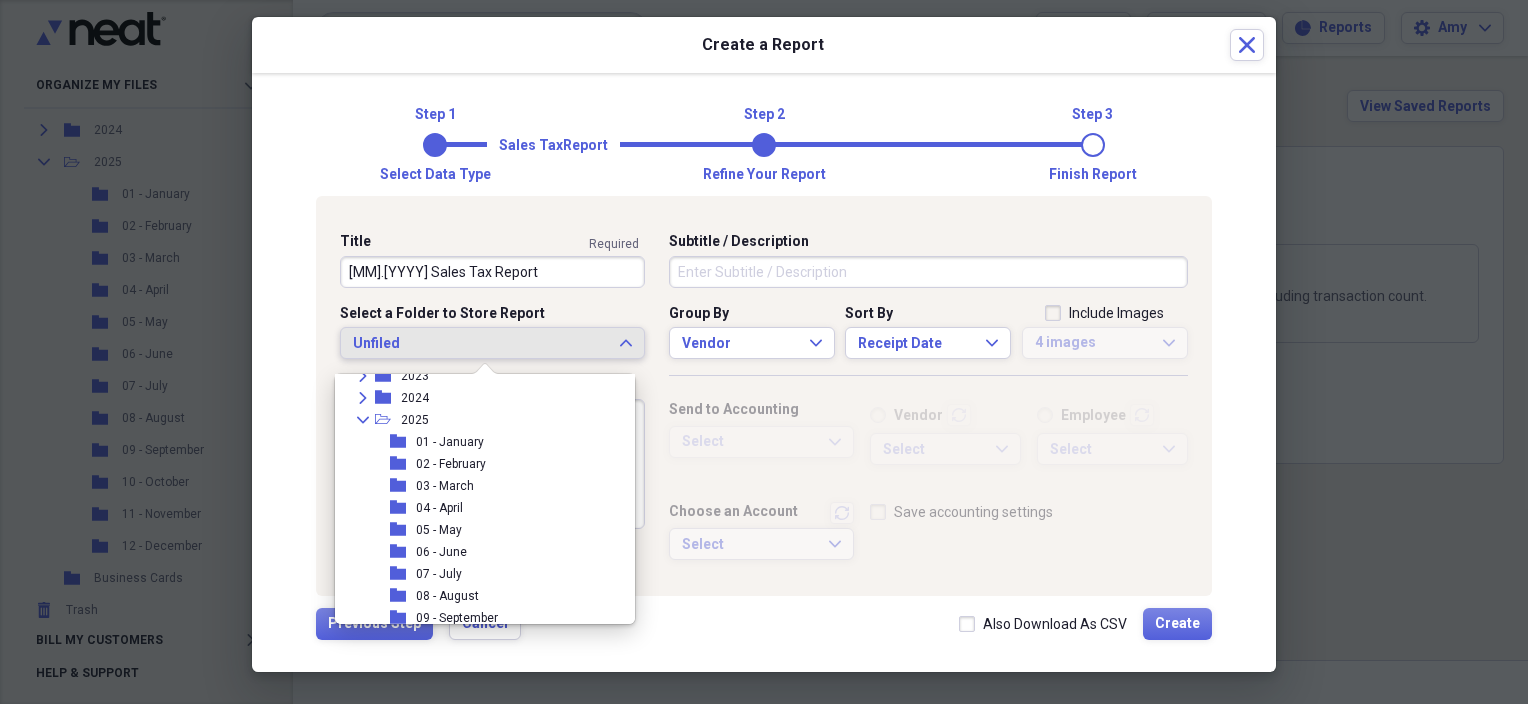 scroll, scrollTop: 292, scrollLeft: 0, axis: vertical 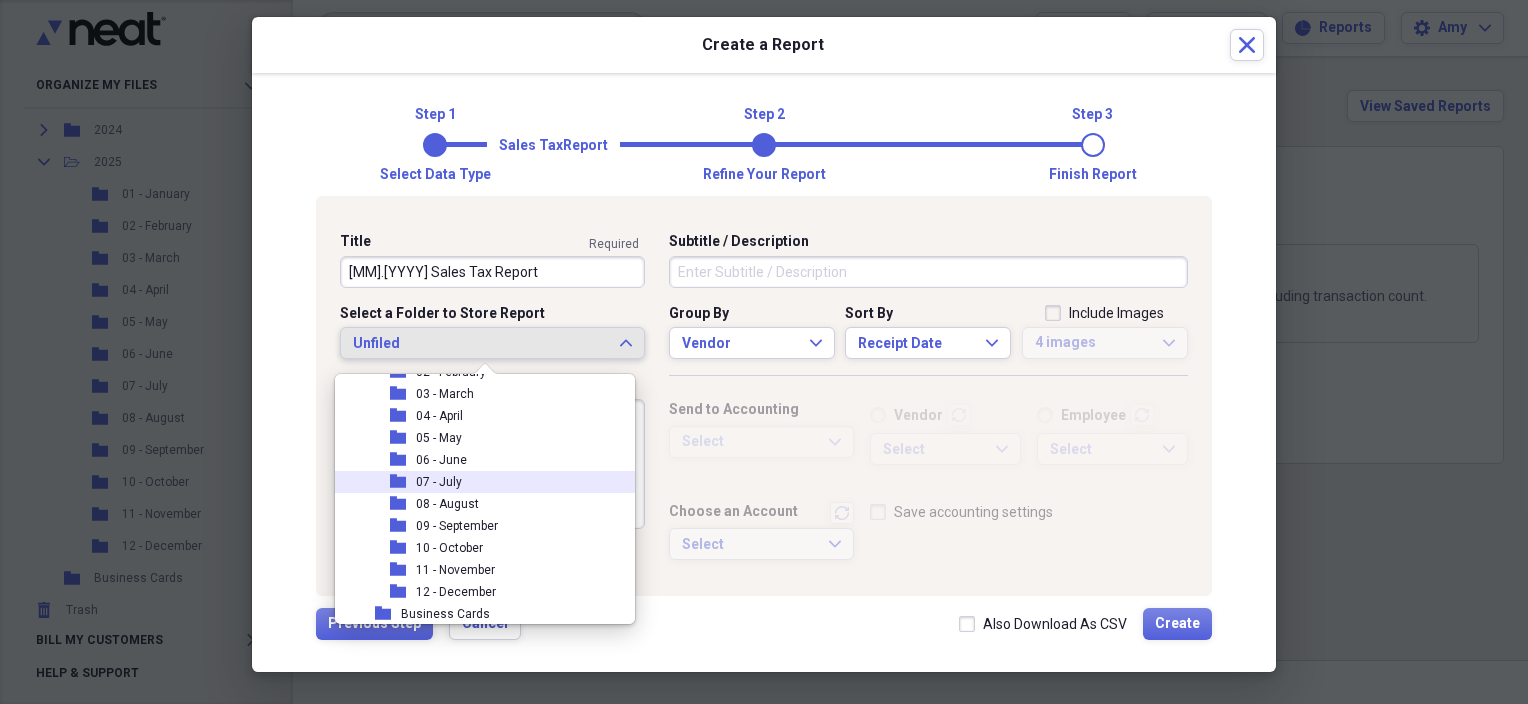 click on "07 - July" at bounding box center [439, 482] 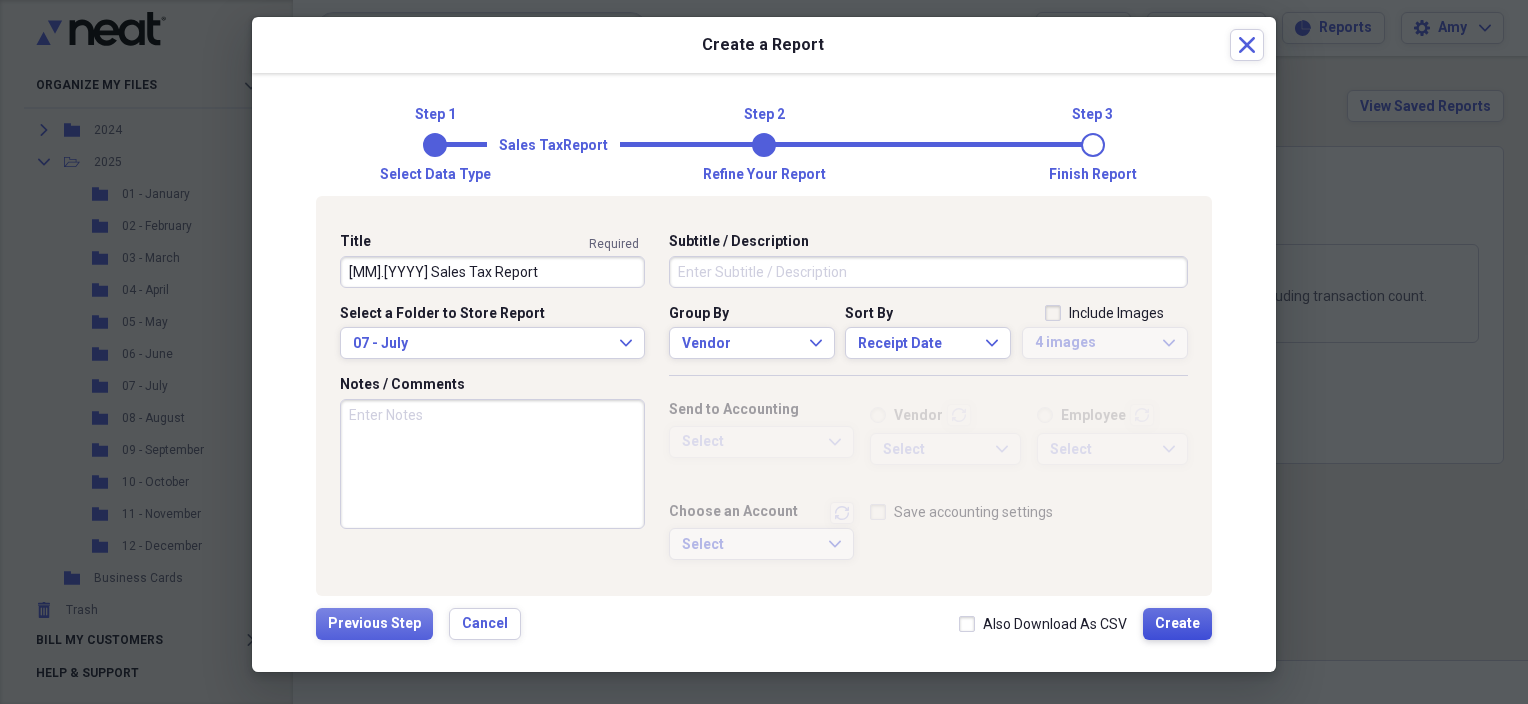 click on "Create" at bounding box center [1177, 624] 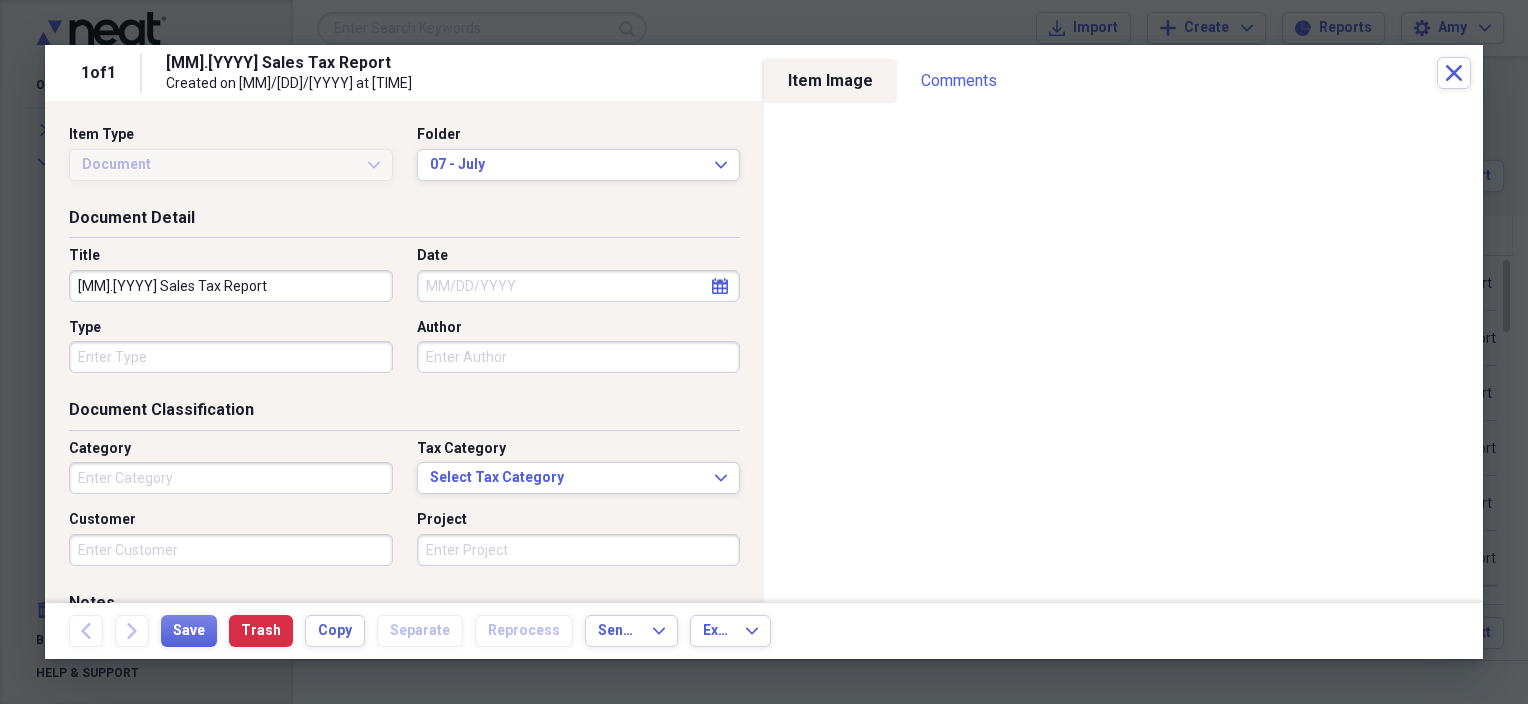 click on "calendar Calendar" at bounding box center [720, 286] 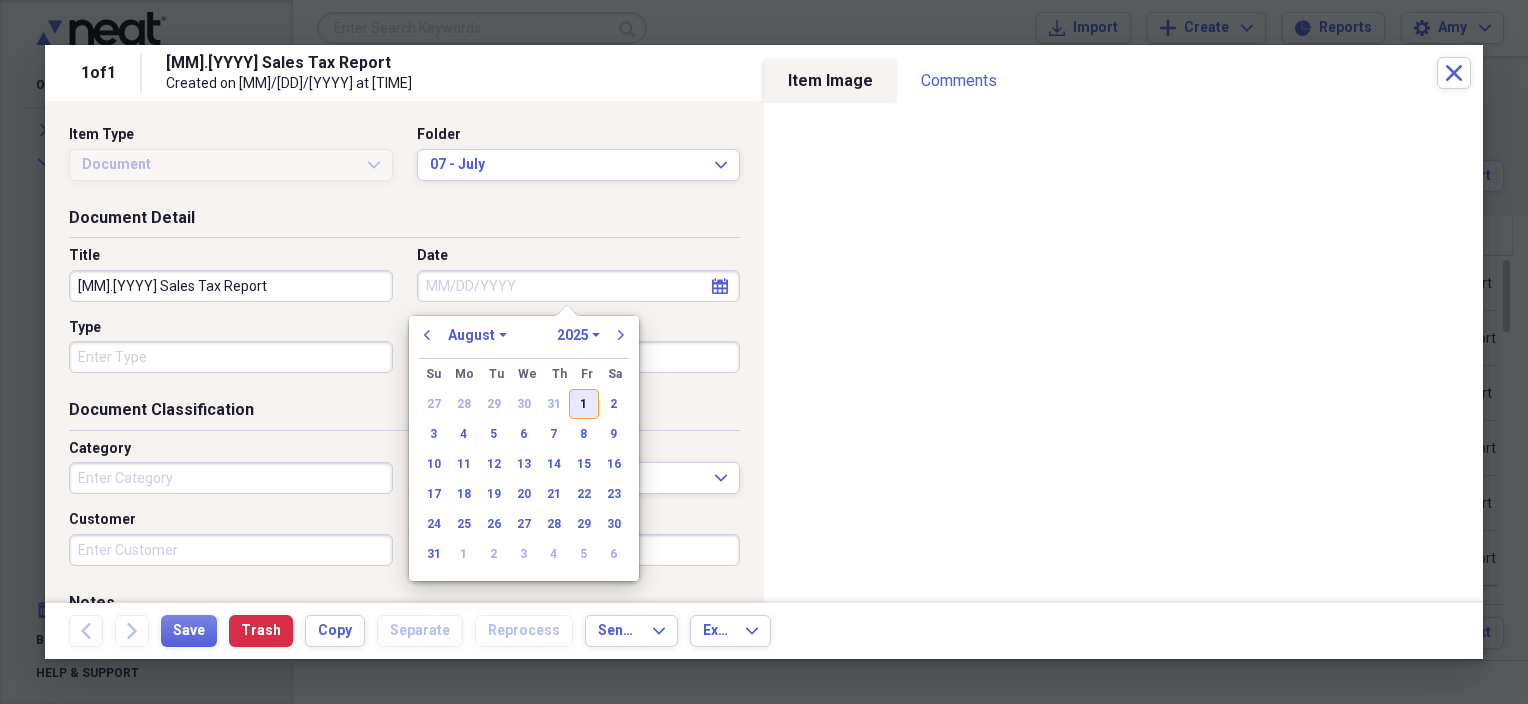 click on "1" at bounding box center [584, 404] 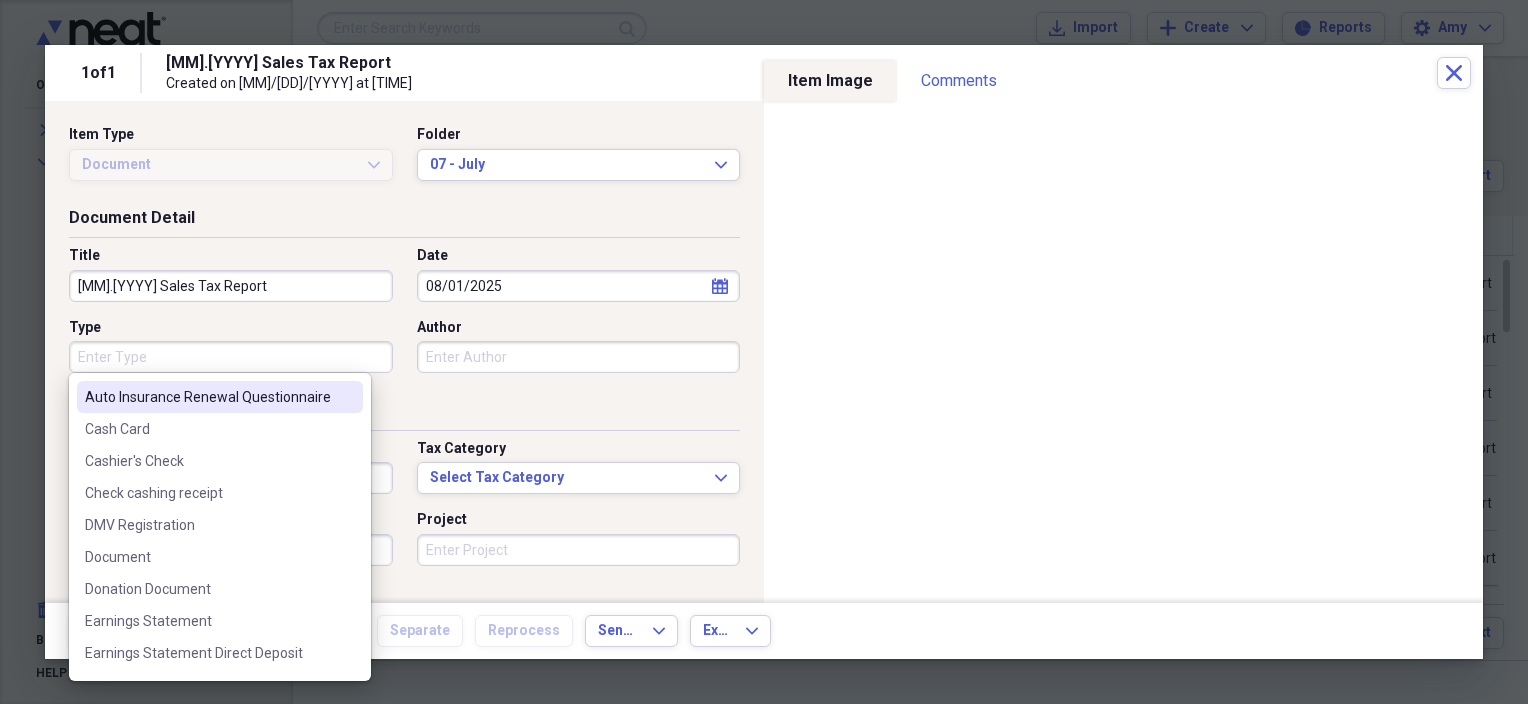 click on "Type" at bounding box center (231, 357) 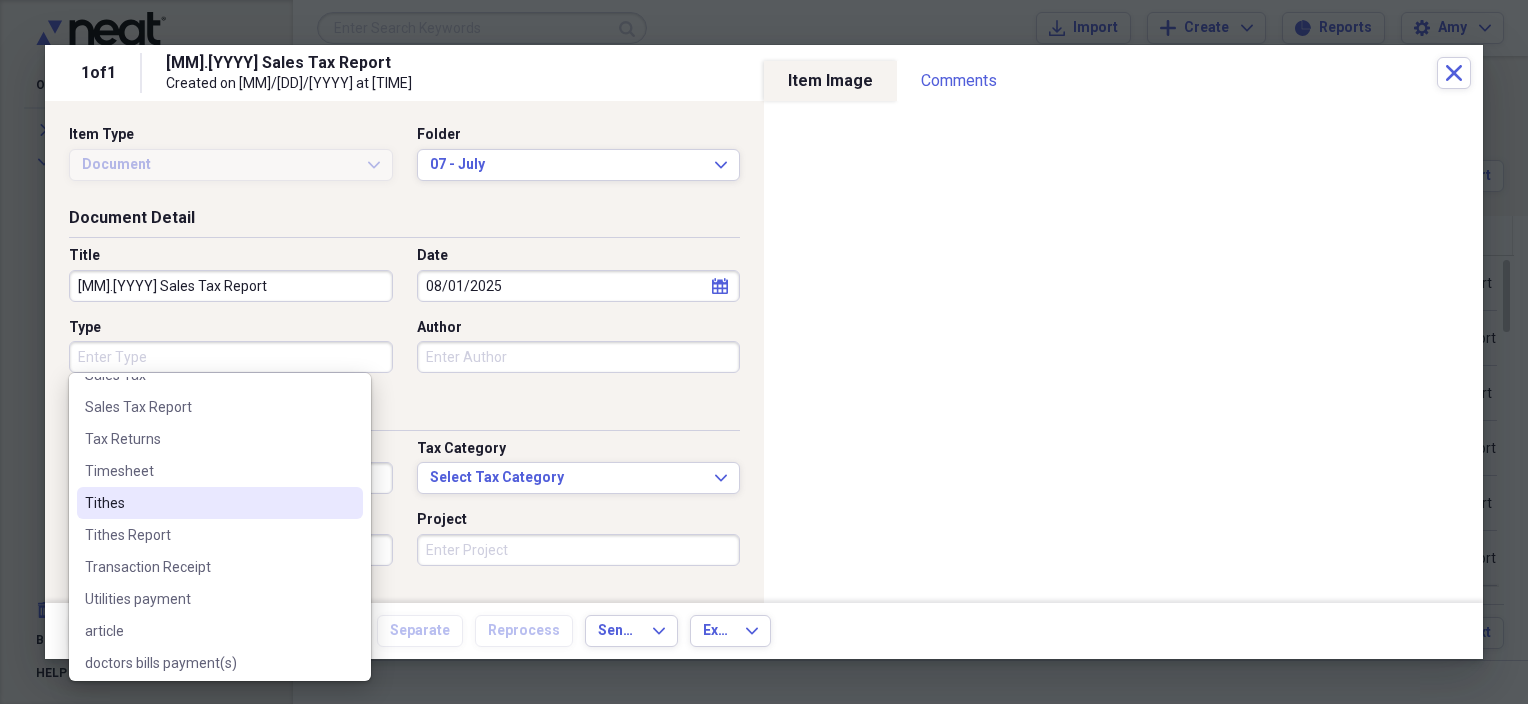 scroll, scrollTop: 500, scrollLeft: 0, axis: vertical 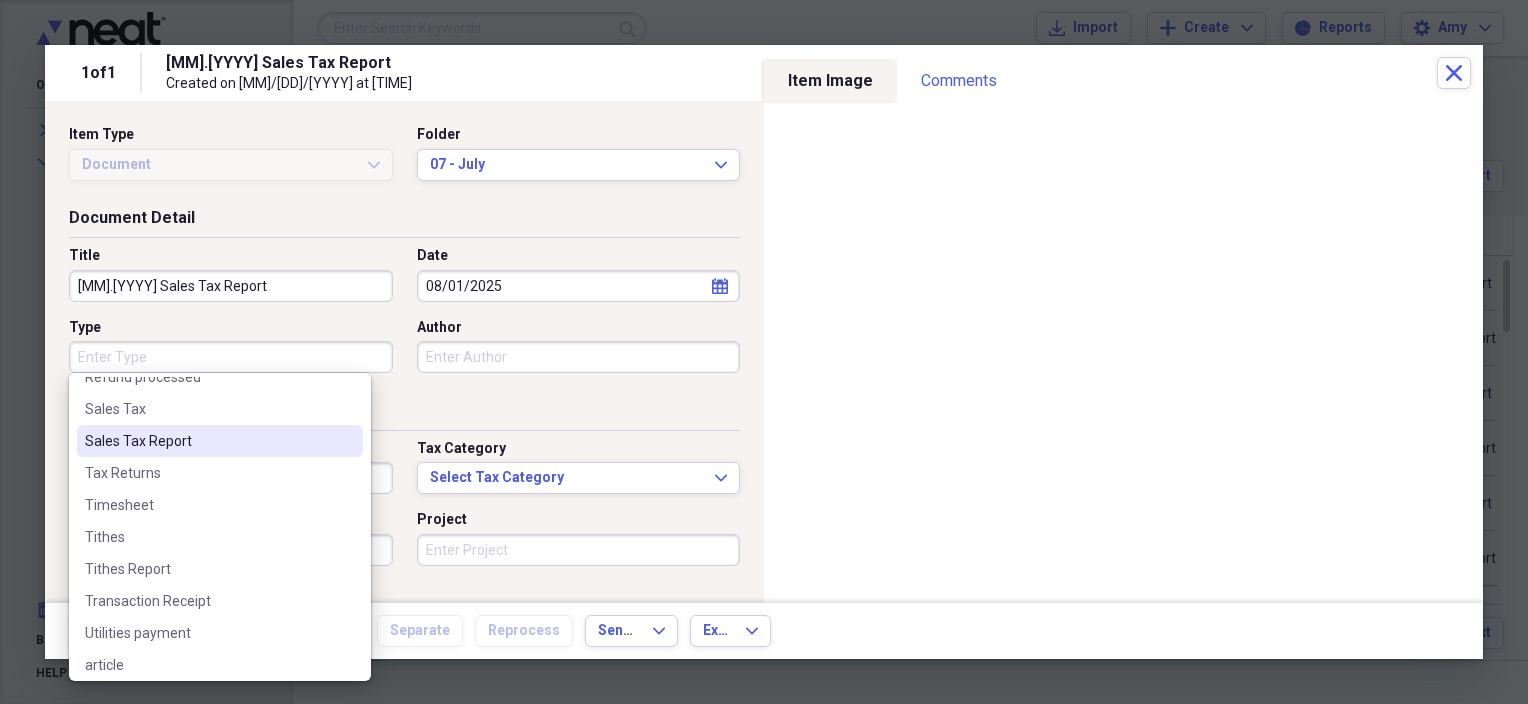 click on "Sales Tax Report" at bounding box center (208, 441) 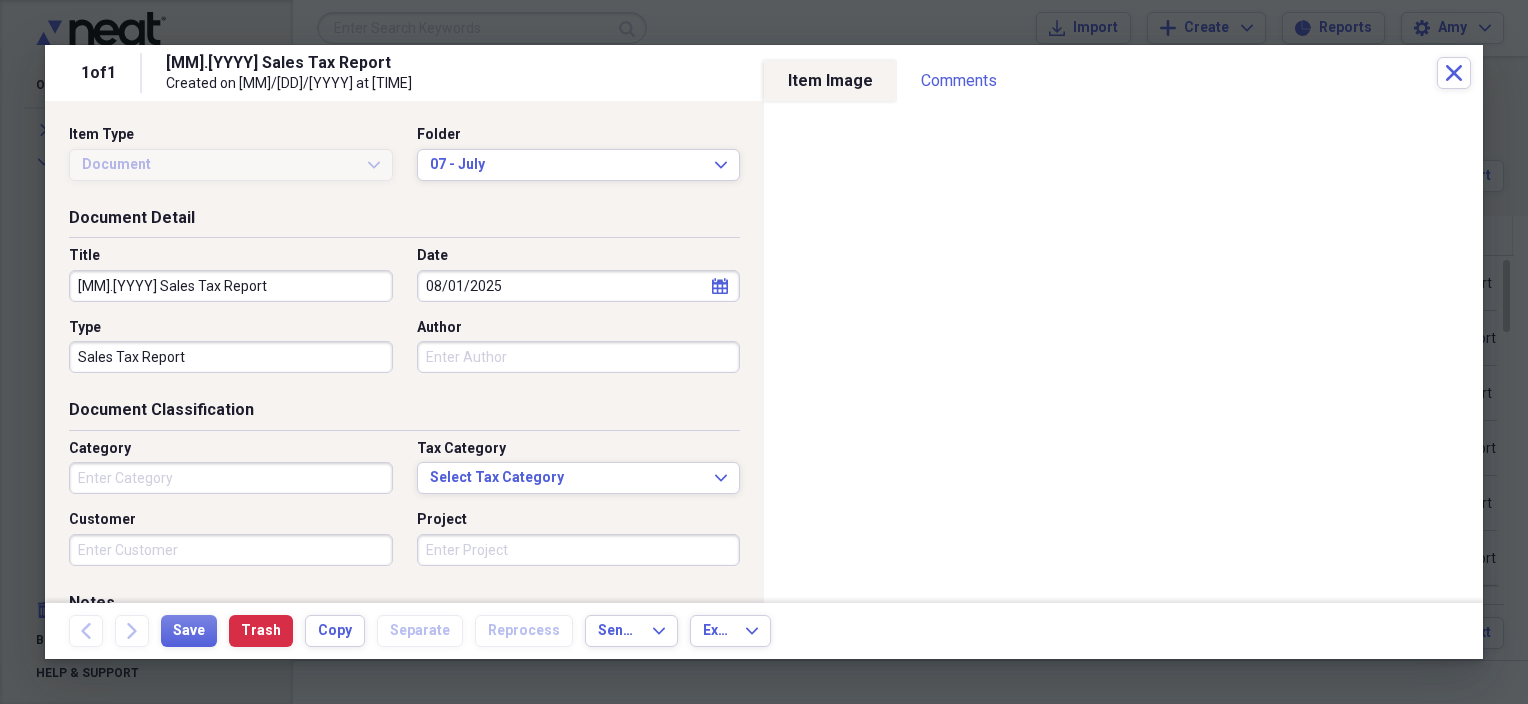click on "Category" at bounding box center [231, 478] 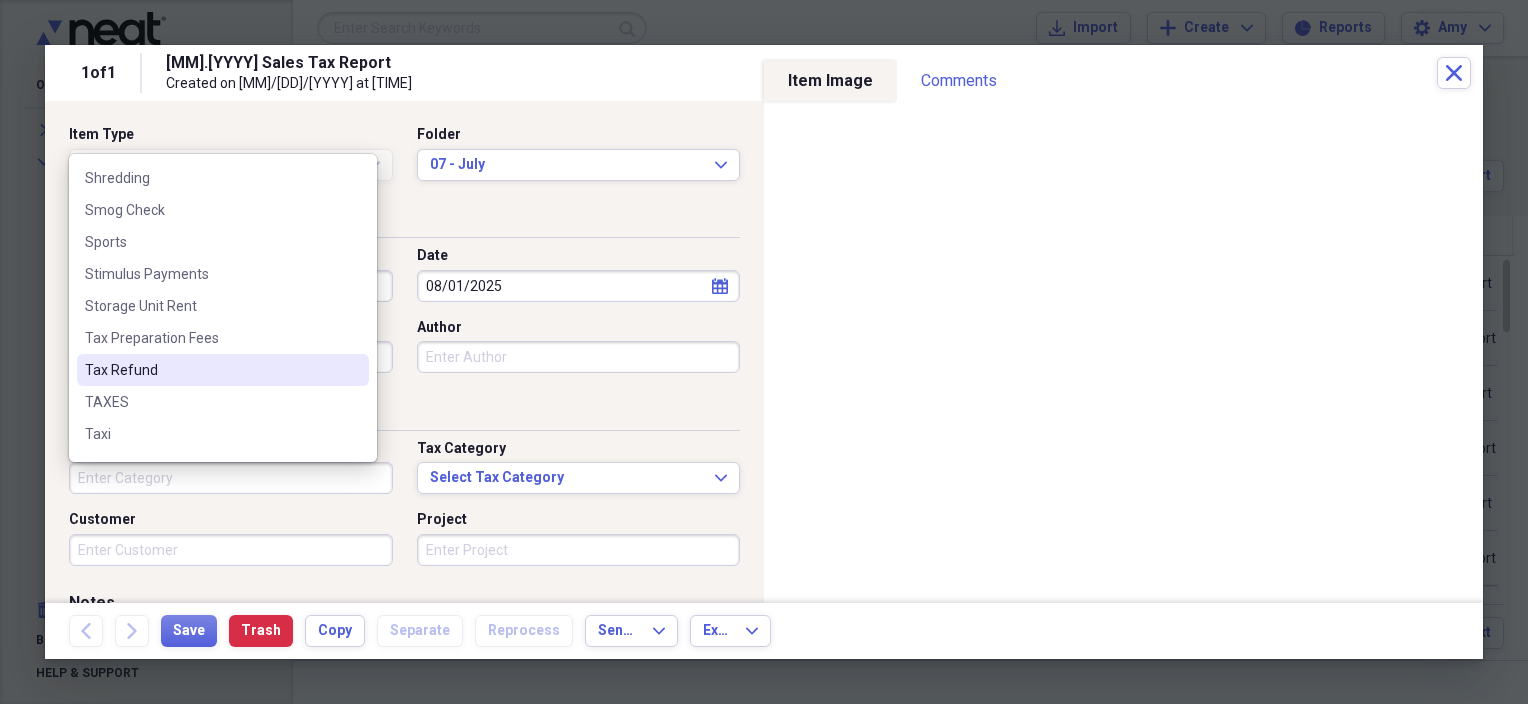 scroll, scrollTop: 2300, scrollLeft: 0, axis: vertical 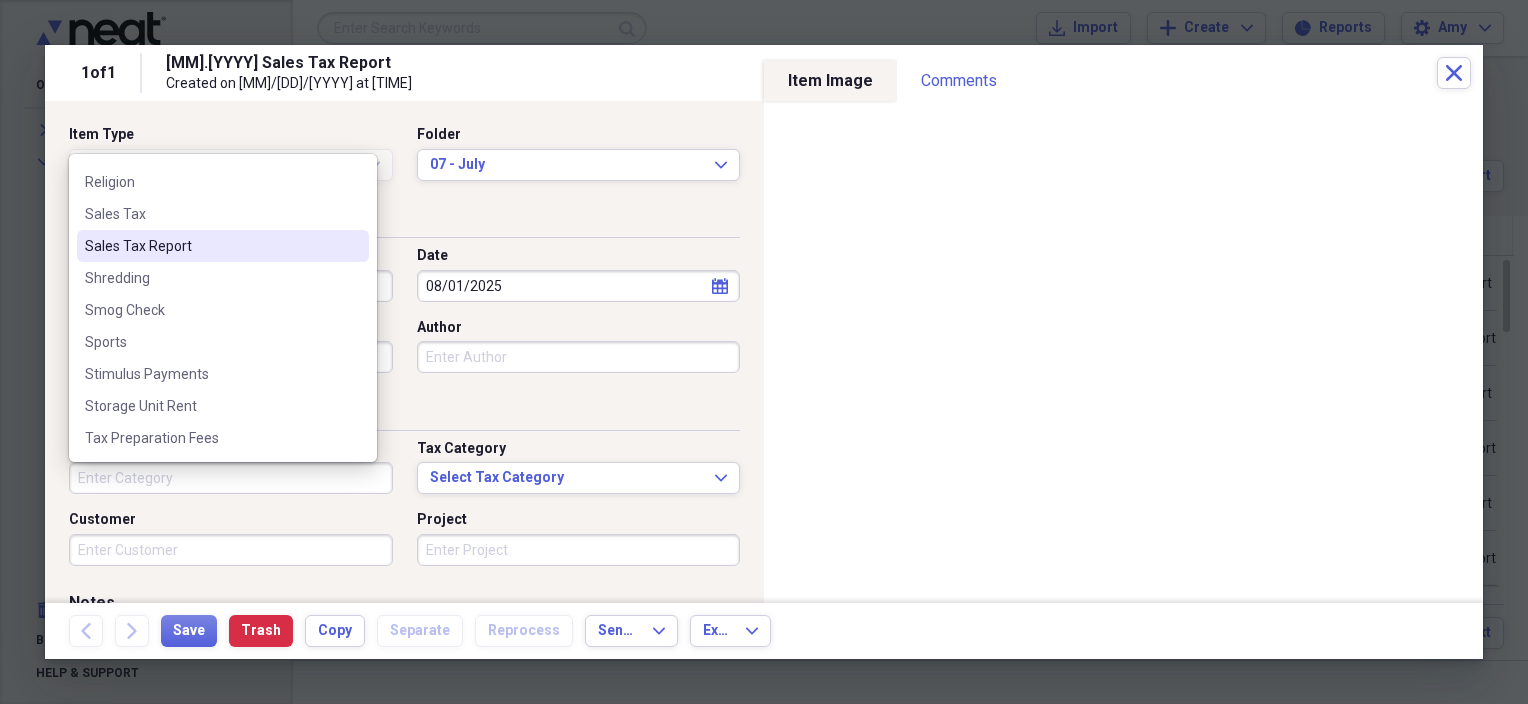 click on "Sales Tax Report" at bounding box center [211, 246] 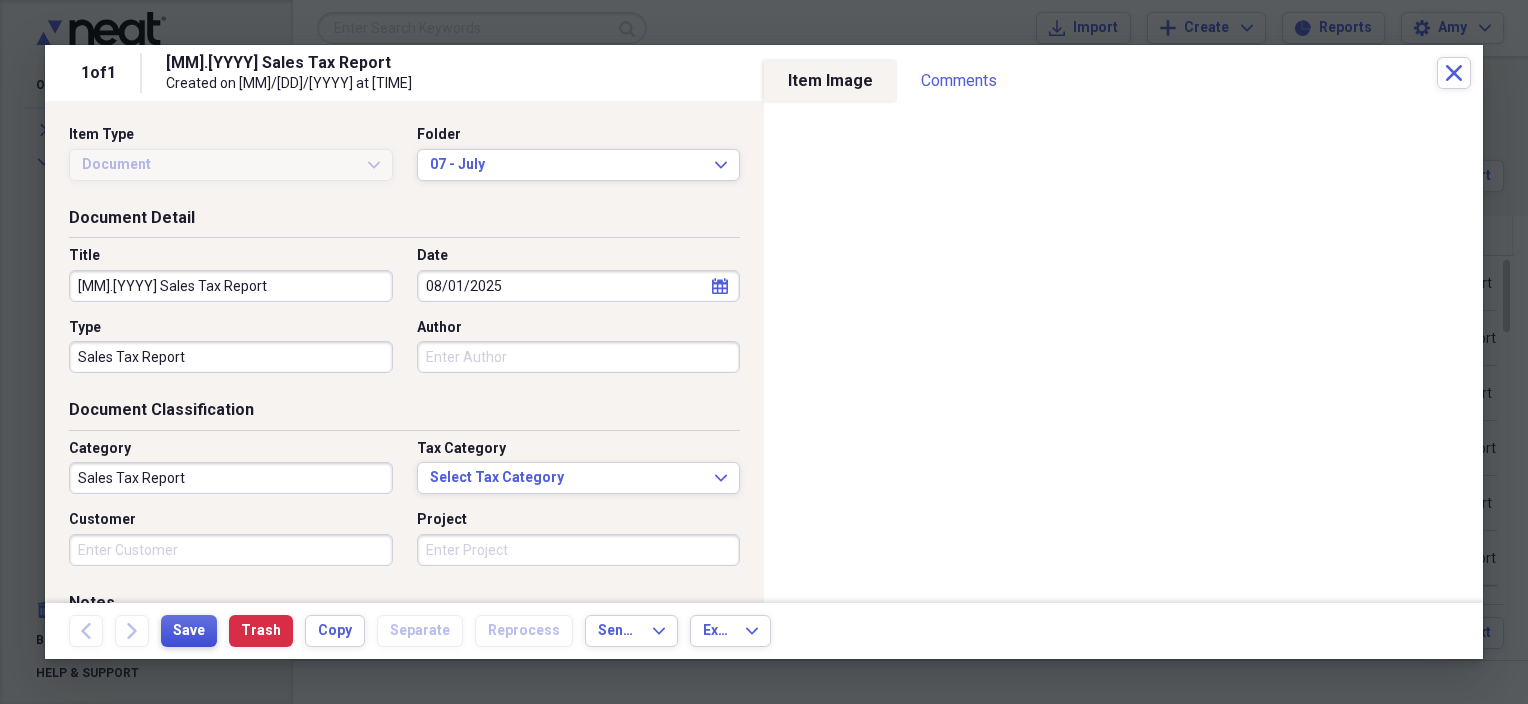 click on "Save" at bounding box center [189, 631] 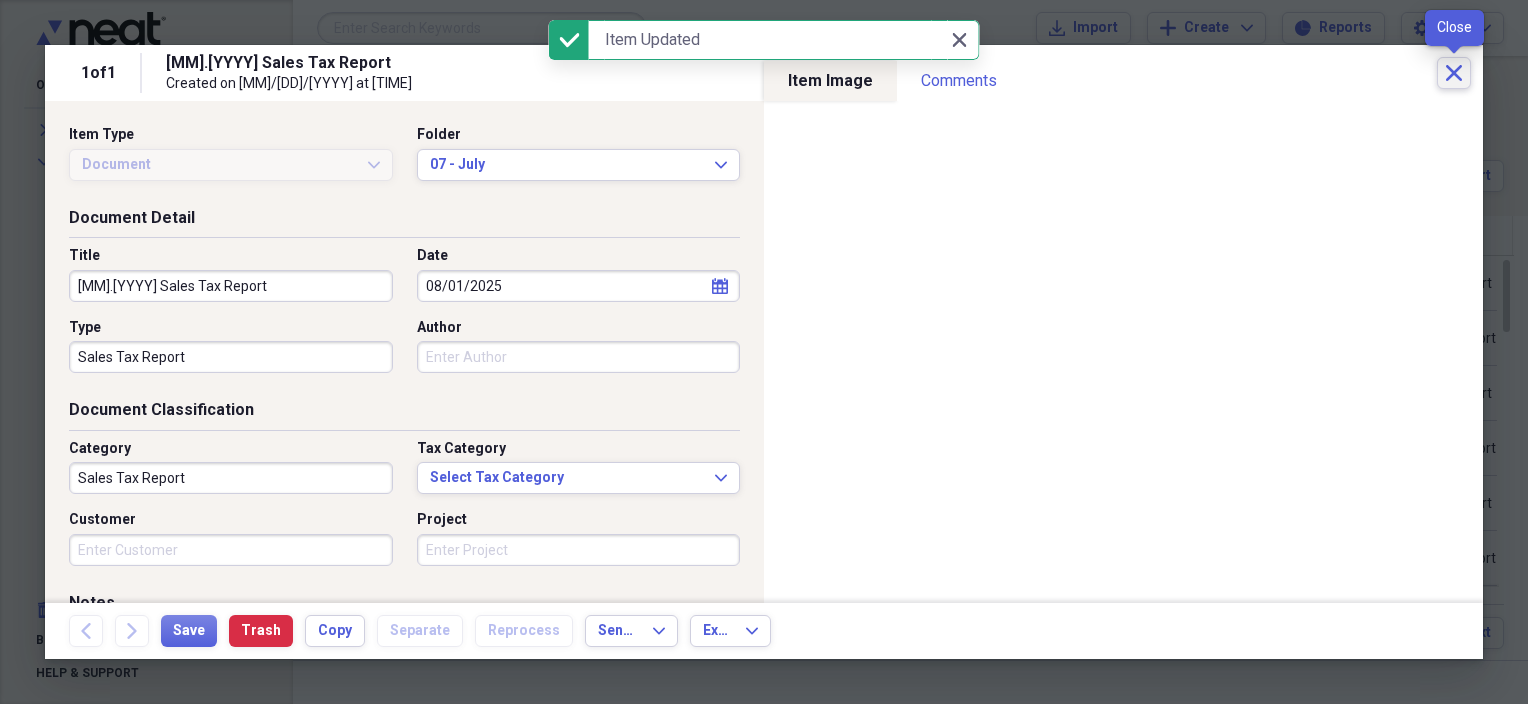 click on "Close" at bounding box center [1454, 73] 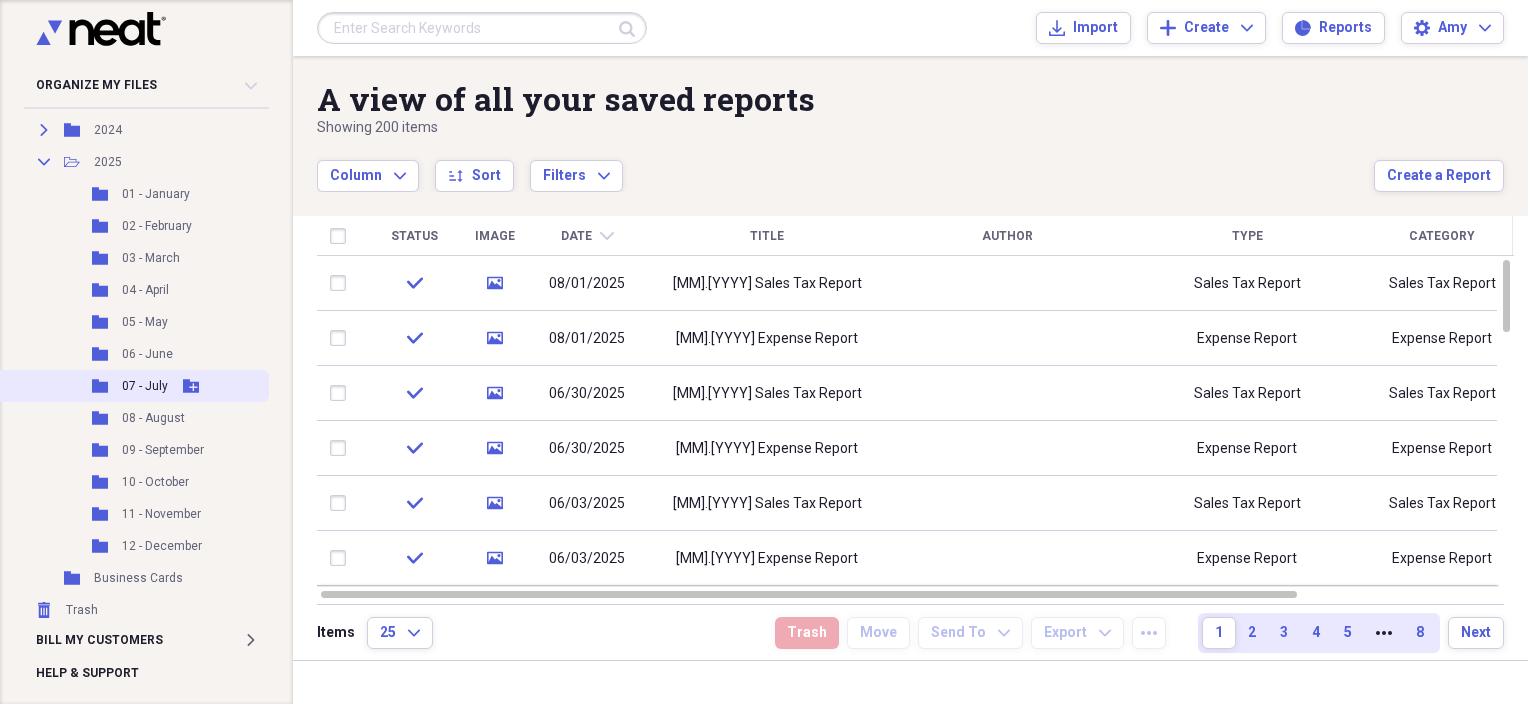 click on "Folder" at bounding box center (101, 386) 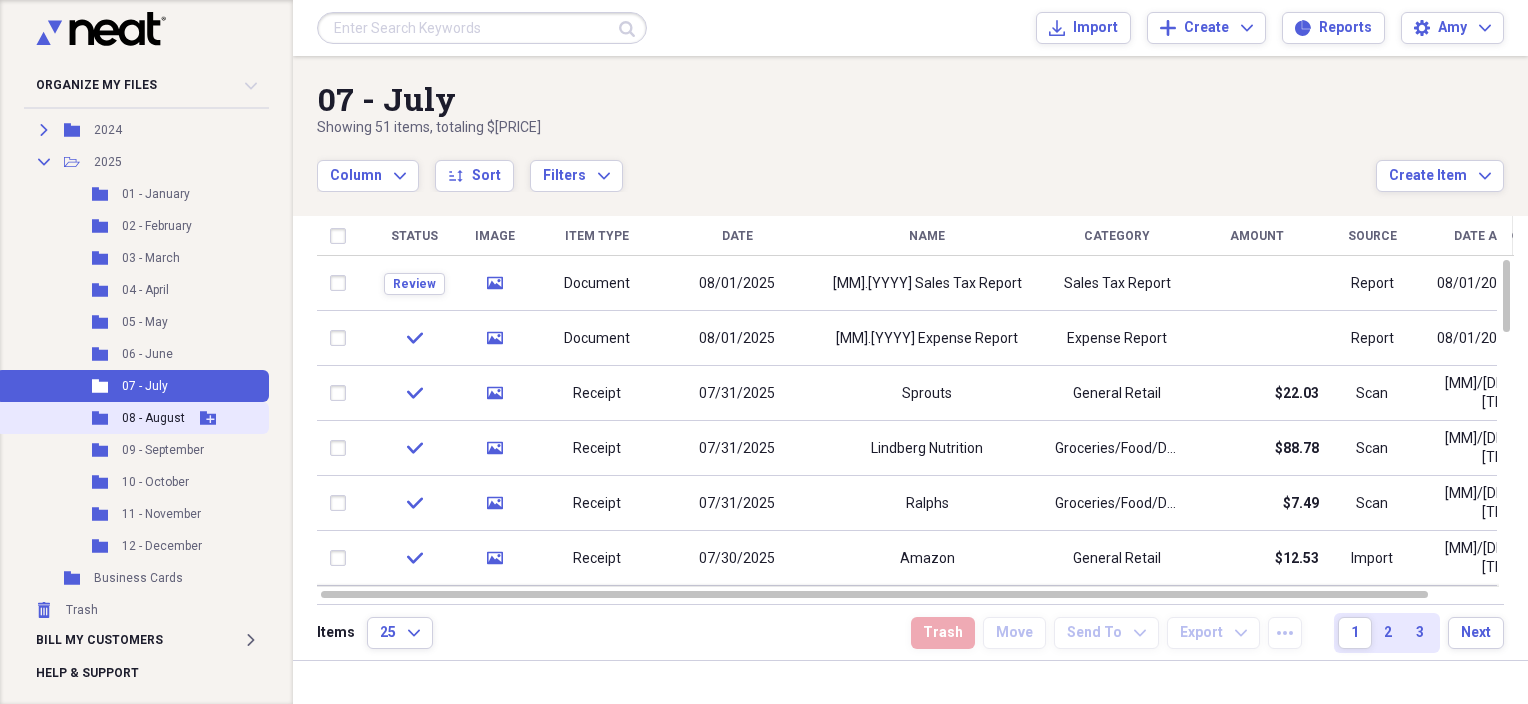 click on "08 - August" at bounding box center [153, 418] 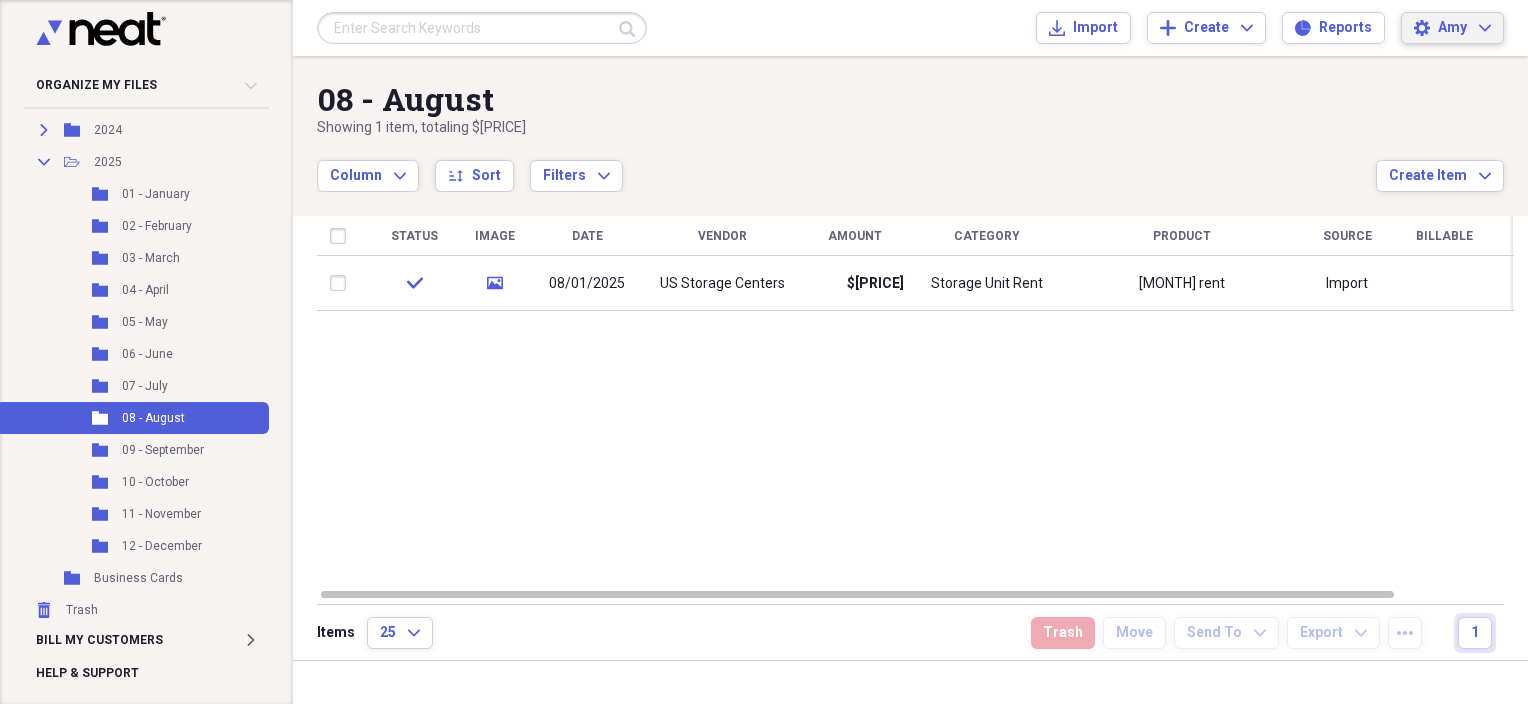click on "Settings [PERSON] Expand" at bounding box center [1452, 28] 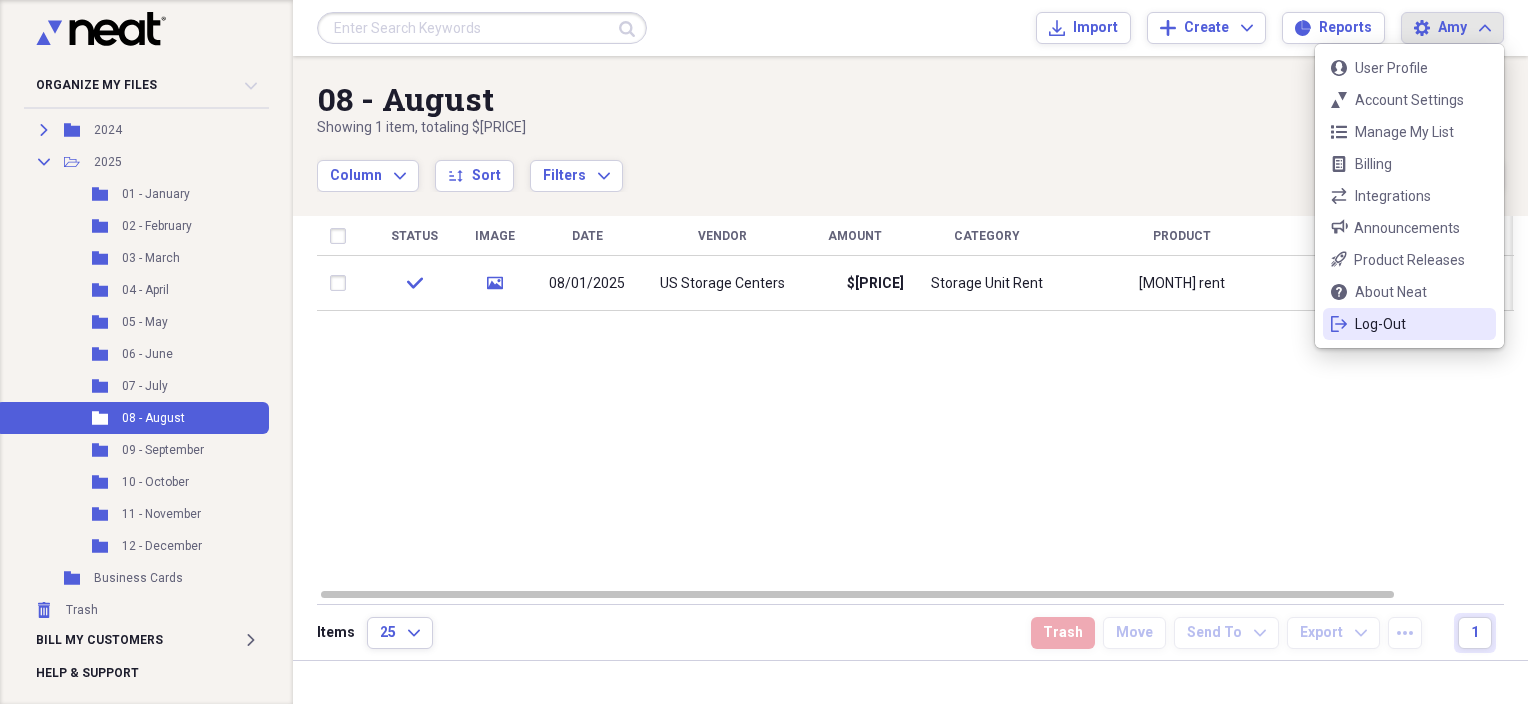 click on "Log-Out" at bounding box center (1409, 324) 